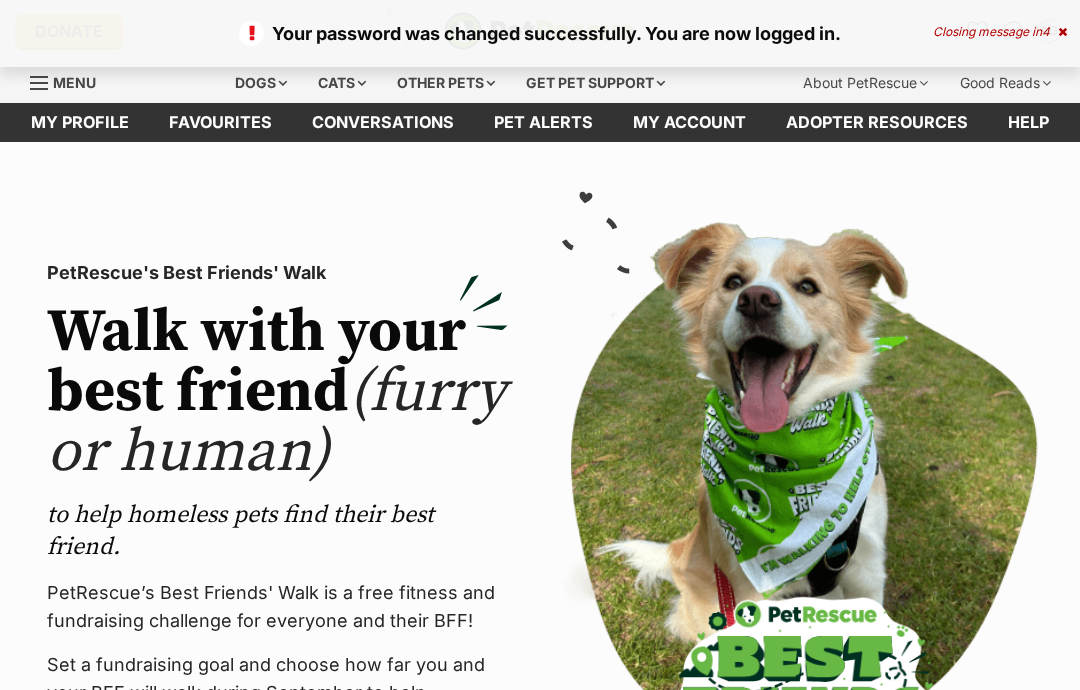 scroll, scrollTop: 0, scrollLeft: 0, axis: both 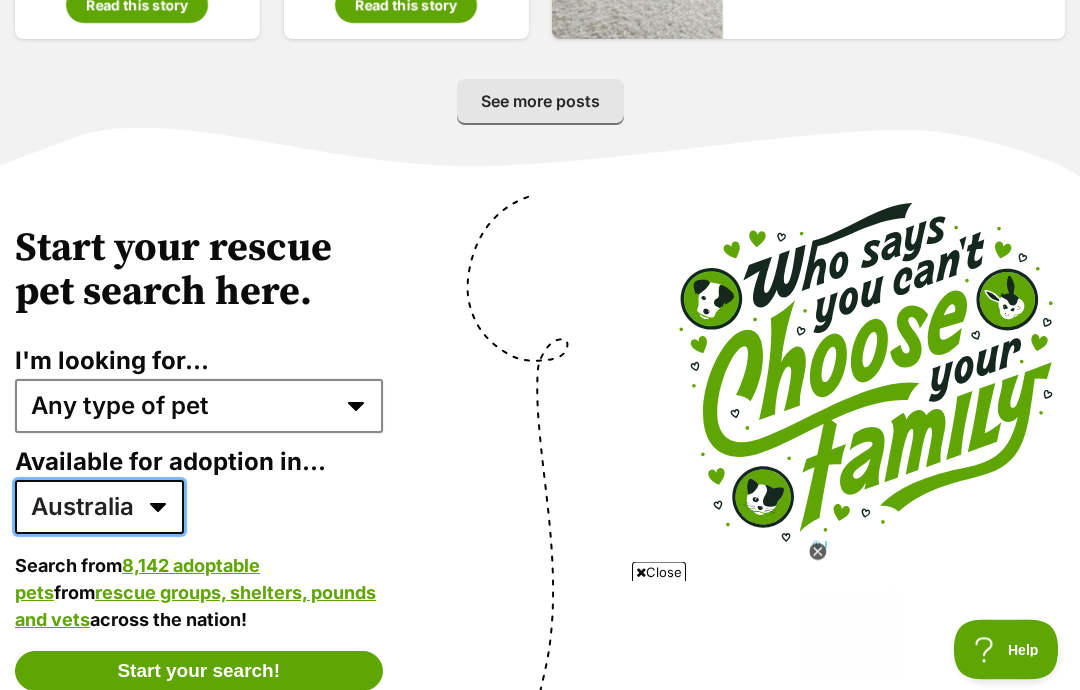 click on "Australia
ACT
NSW
NT
QLD
SA
TAS
VIC
WA" at bounding box center (99, 508) 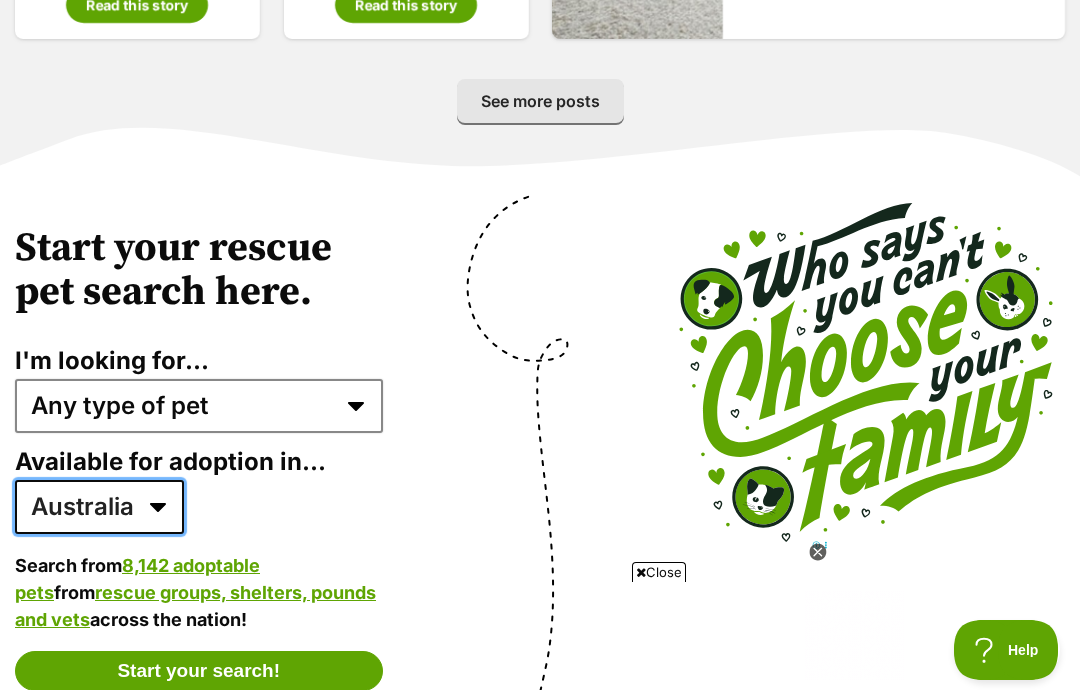 select on "2" 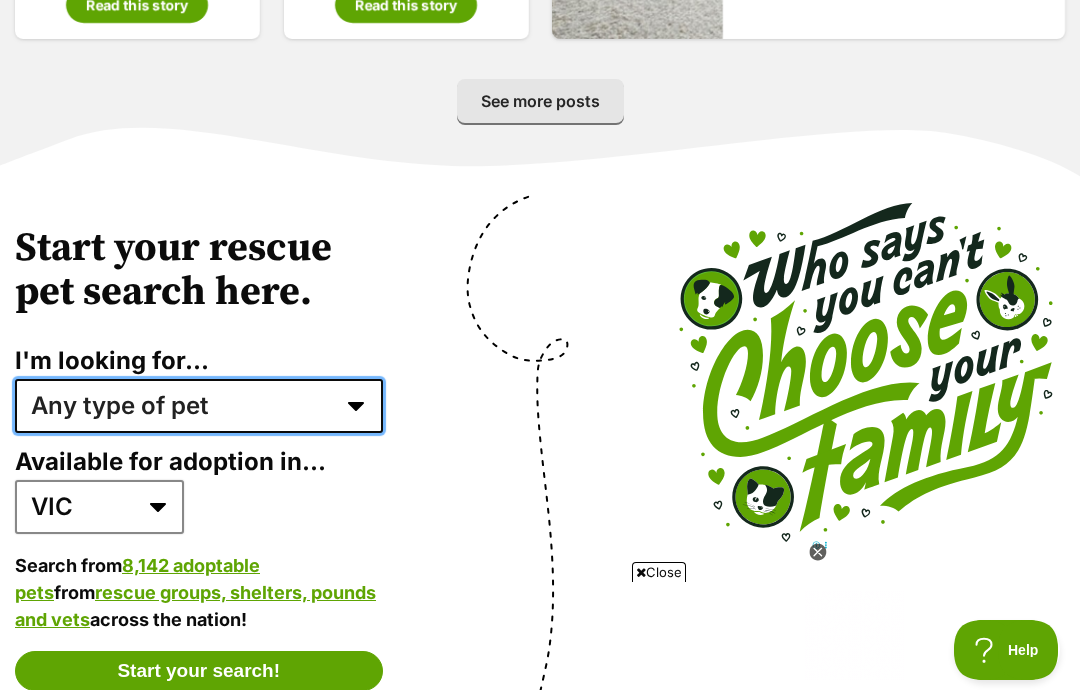 click on "Any type of pet
Dogs
Cats
Other pets
Pets looking for a home together
Pets needing foster care
Senior cats
Senior dogs" at bounding box center [199, 406] 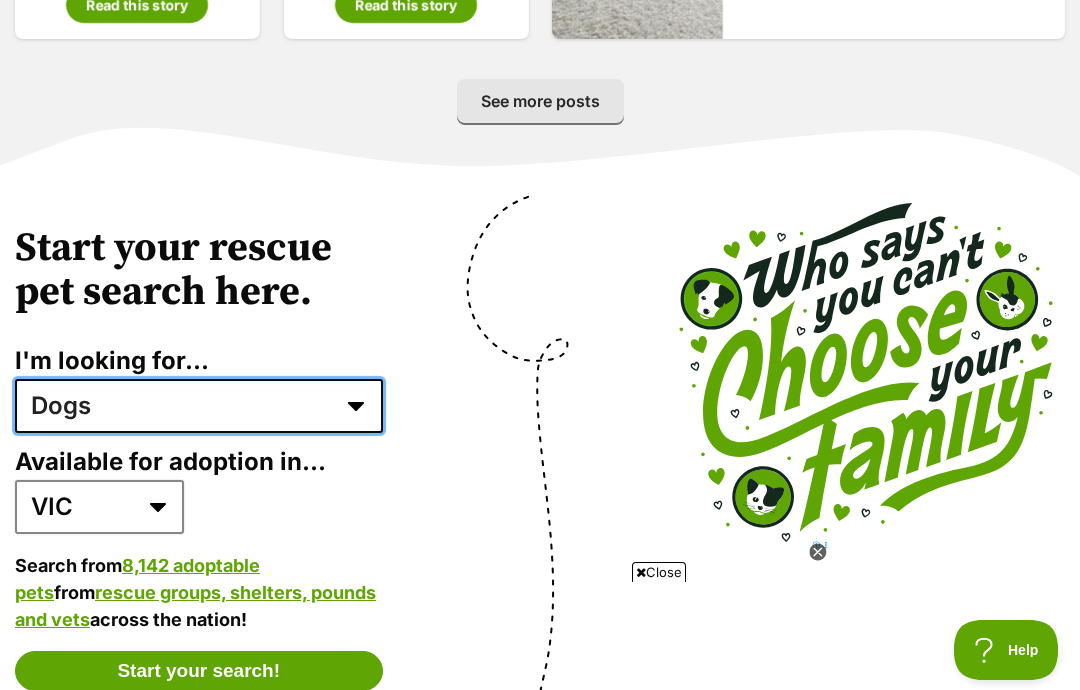 click on "Any type of pet
Dogs
Cats
Other pets
Pets looking for a home together
Pets needing foster care
Senior cats
Senior dogs" at bounding box center (199, 406) 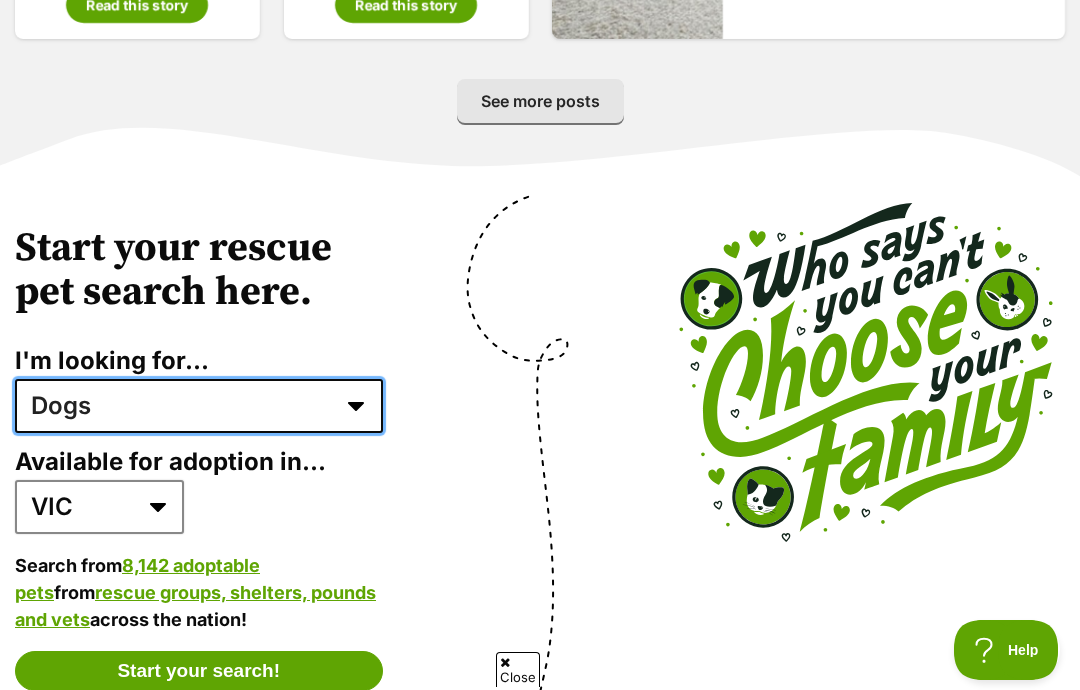 scroll, scrollTop: 0, scrollLeft: 0, axis: both 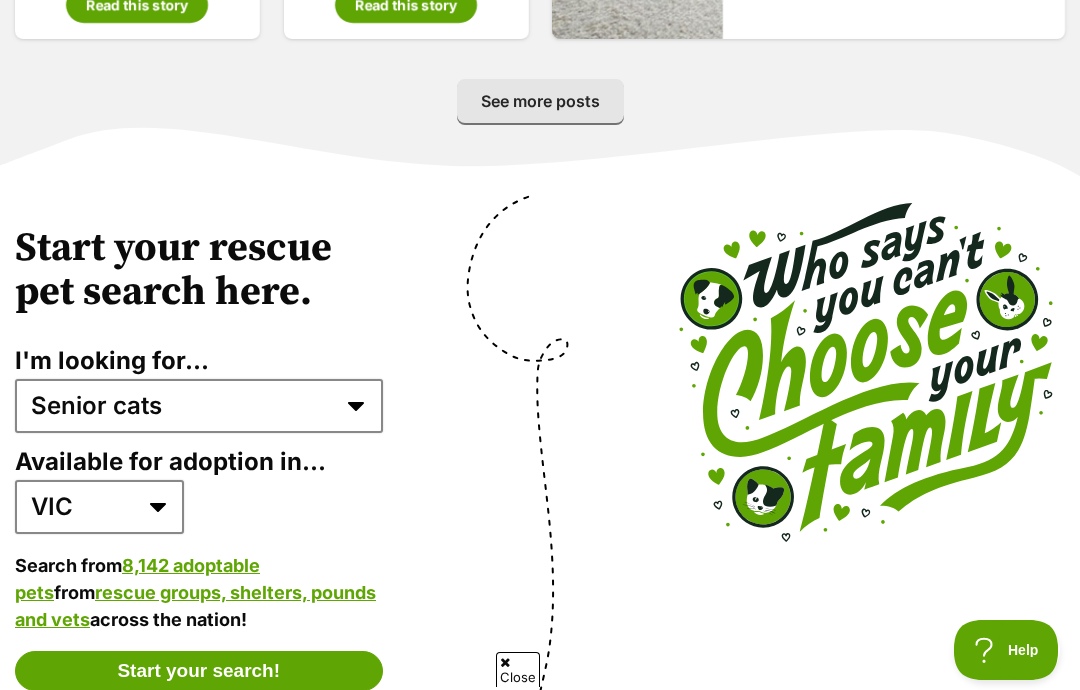 click on "Start your rescue pet search here." at bounding box center (199, 270) 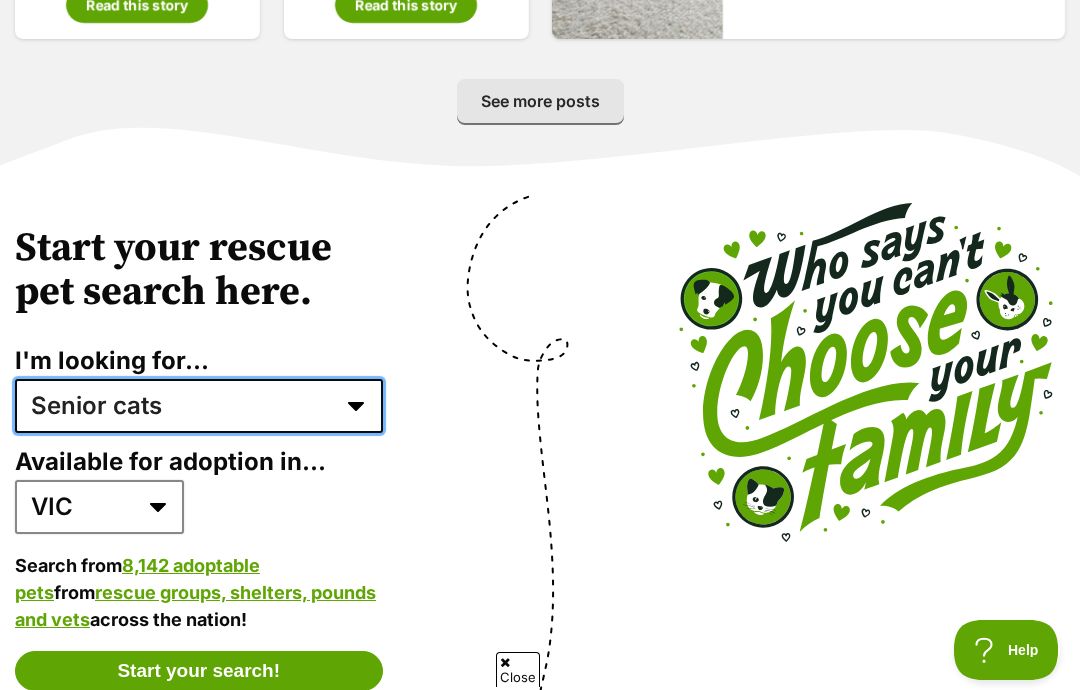 click on "Any type of pet
Dogs
Cats
Other pets
Pets looking for a home together
Pets needing foster care
Senior cats
Senior dogs" at bounding box center [199, 406] 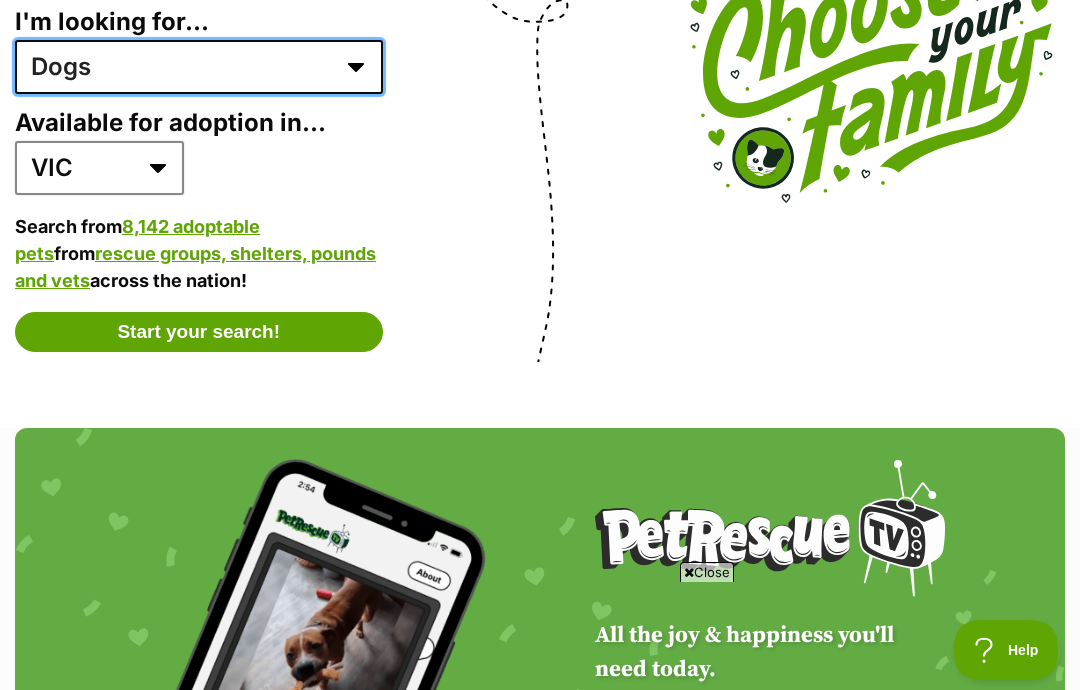 scroll, scrollTop: 4134, scrollLeft: 0, axis: vertical 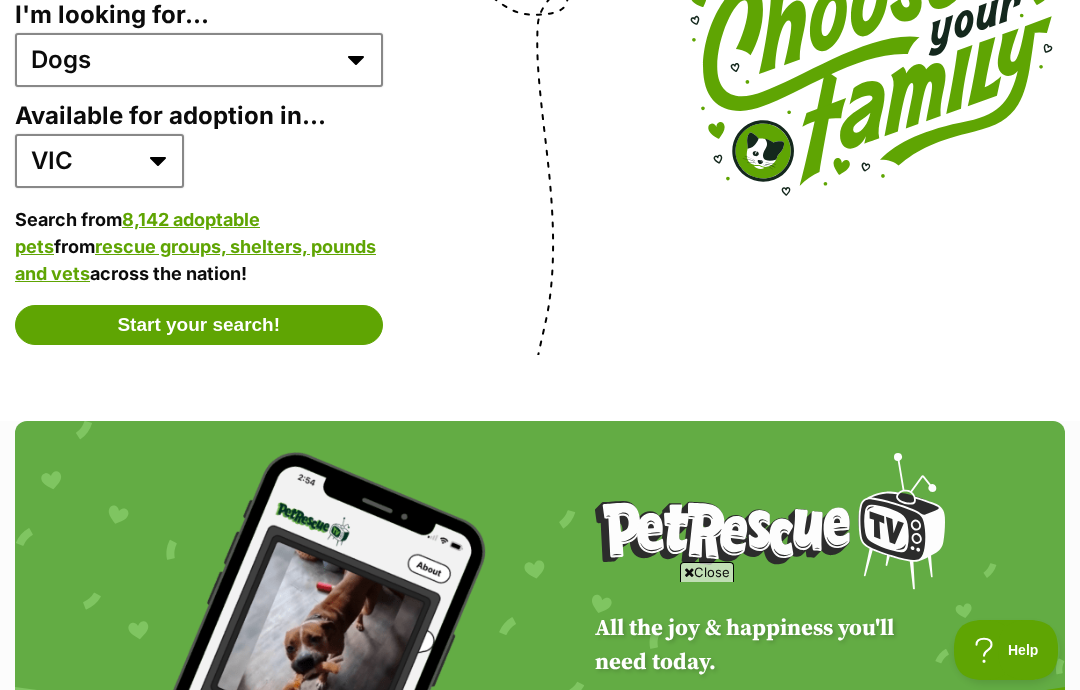 click on "Start your search!" at bounding box center (199, 325) 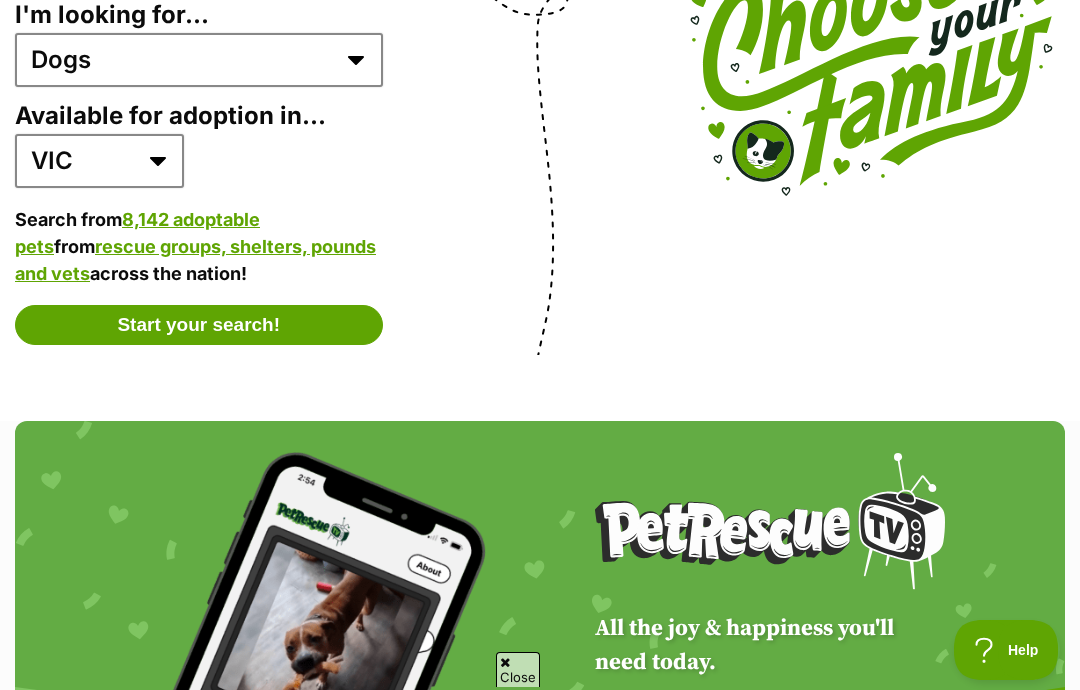 click on "Start your search!" at bounding box center (199, 325) 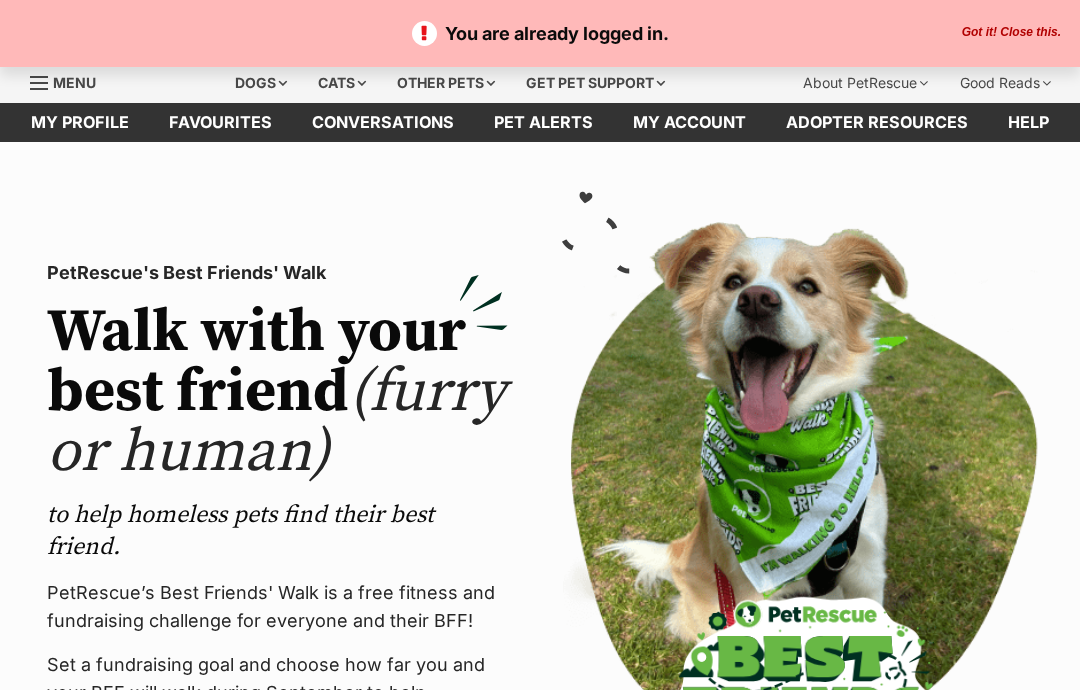 scroll, scrollTop: 0, scrollLeft: 0, axis: both 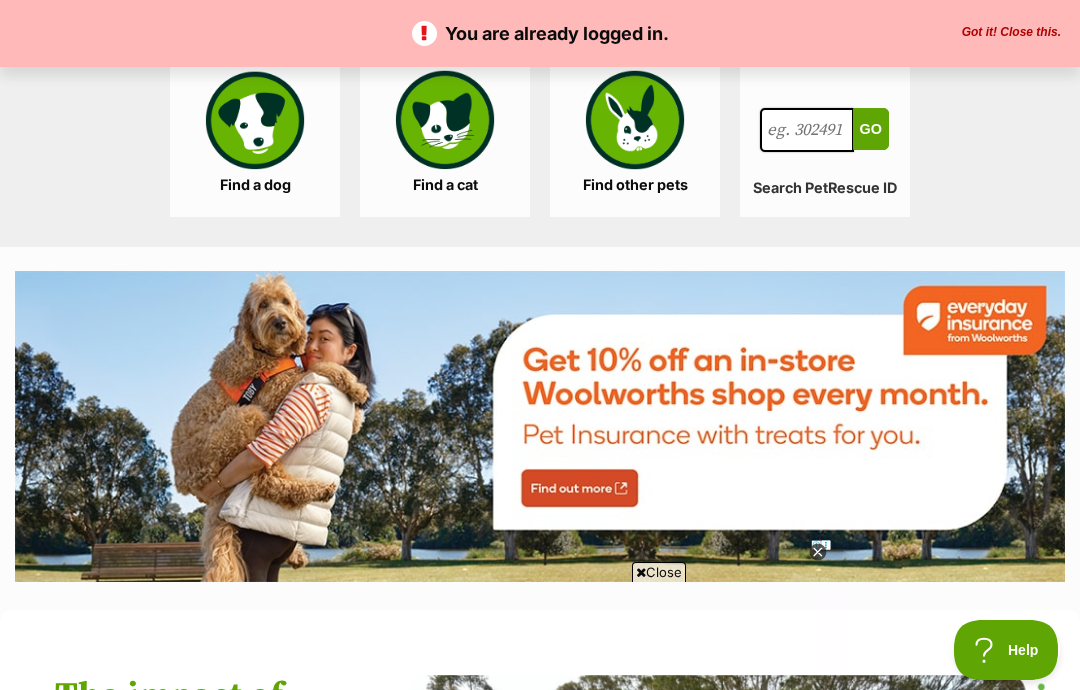 click on "Find a dog" at bounding box center [255, 137] 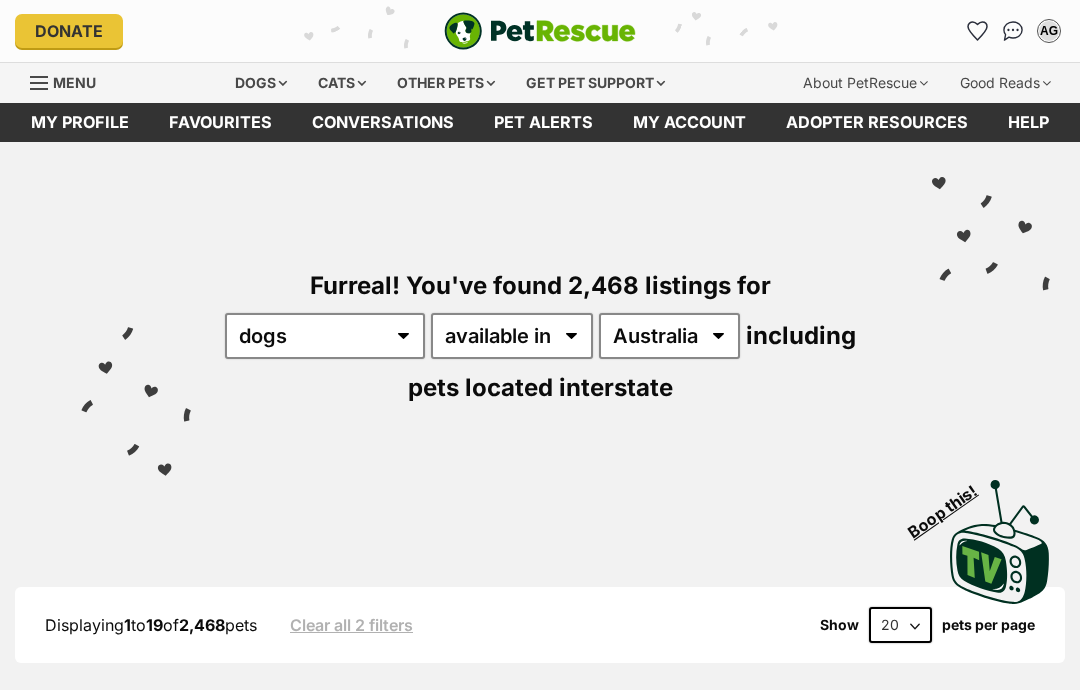 scroll, scrollTop: 0, scrollLeft: 0, axis: both 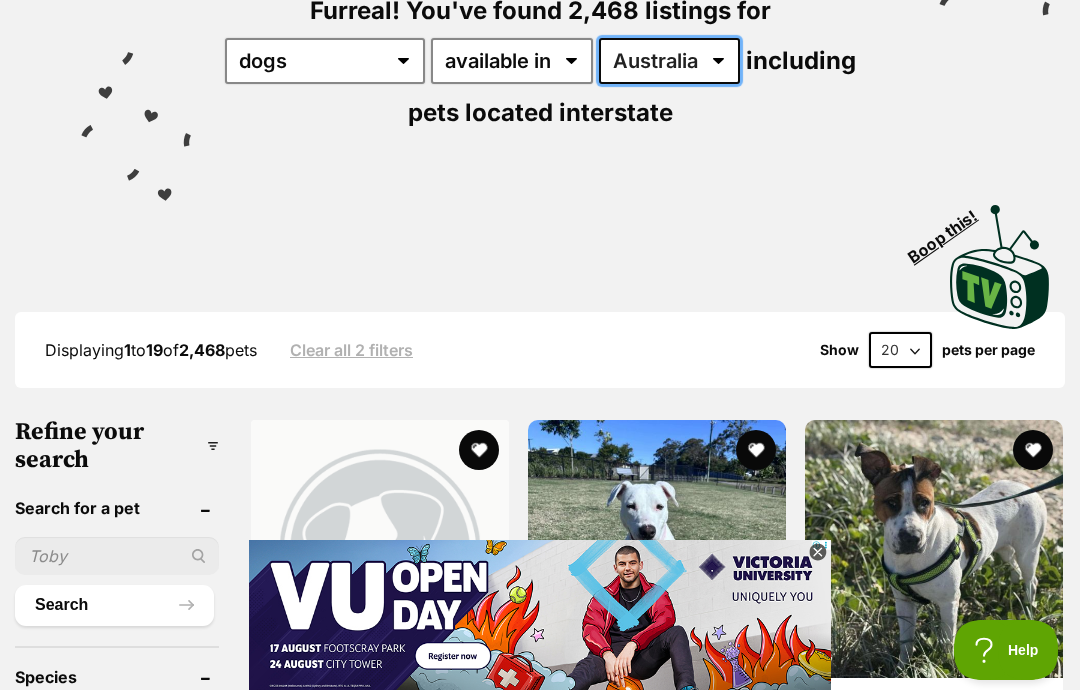 click on "Australia
ACT
NSW
NT
QLD
SA
TAS
VIC
WA" at bounding box center [669, 61] 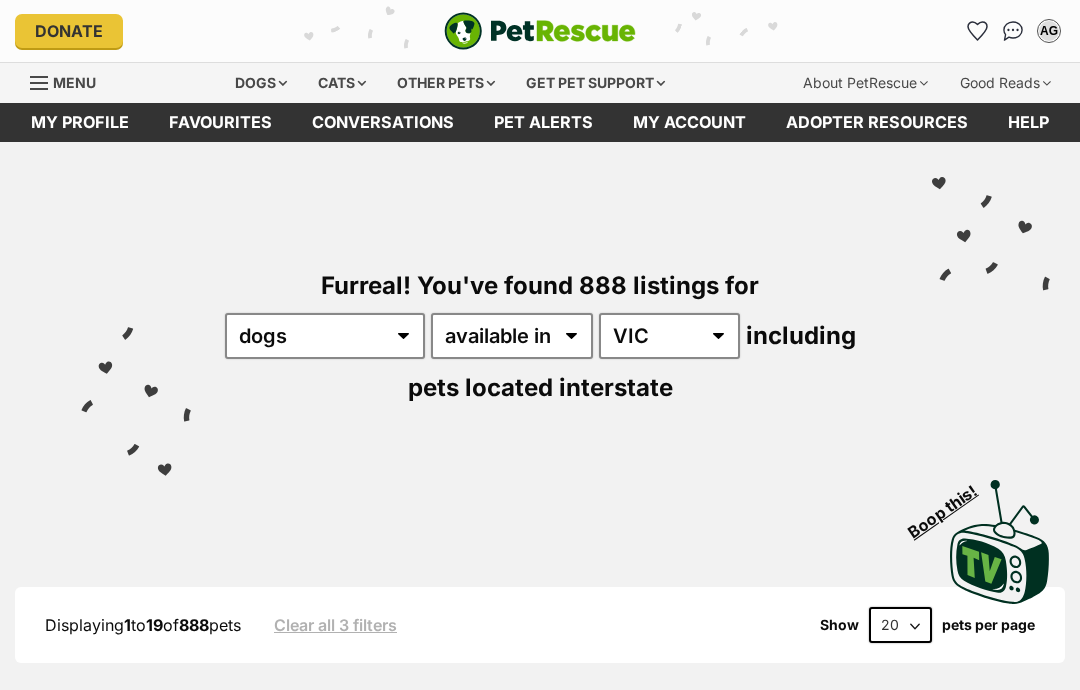 scroll, scrollTop: 0, scrollLeft: 0, axis: both 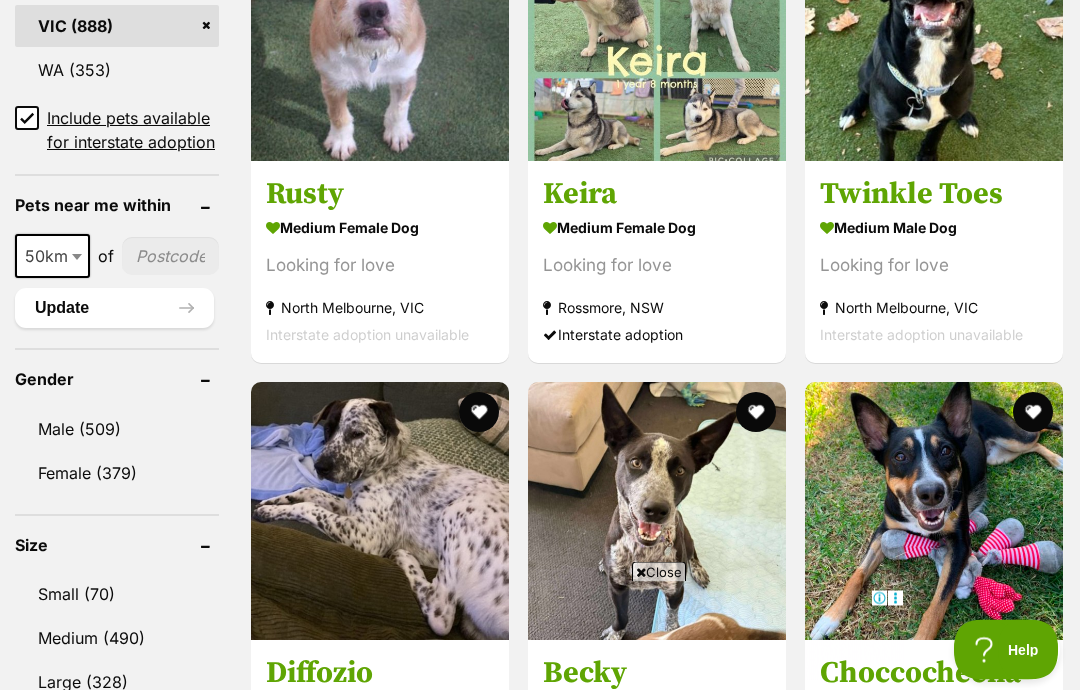 click on "Include pets available for interstate adoption" at bounding box center (27, 119) 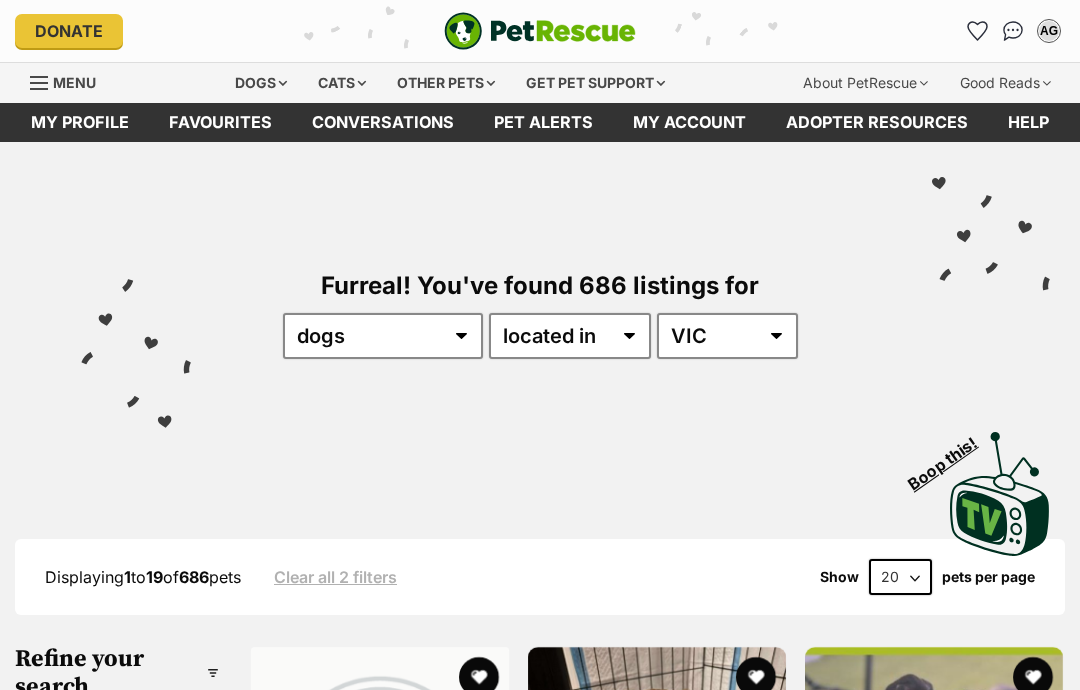 scroll, scrollTop: 0, scrollLeft: 0, axis: both 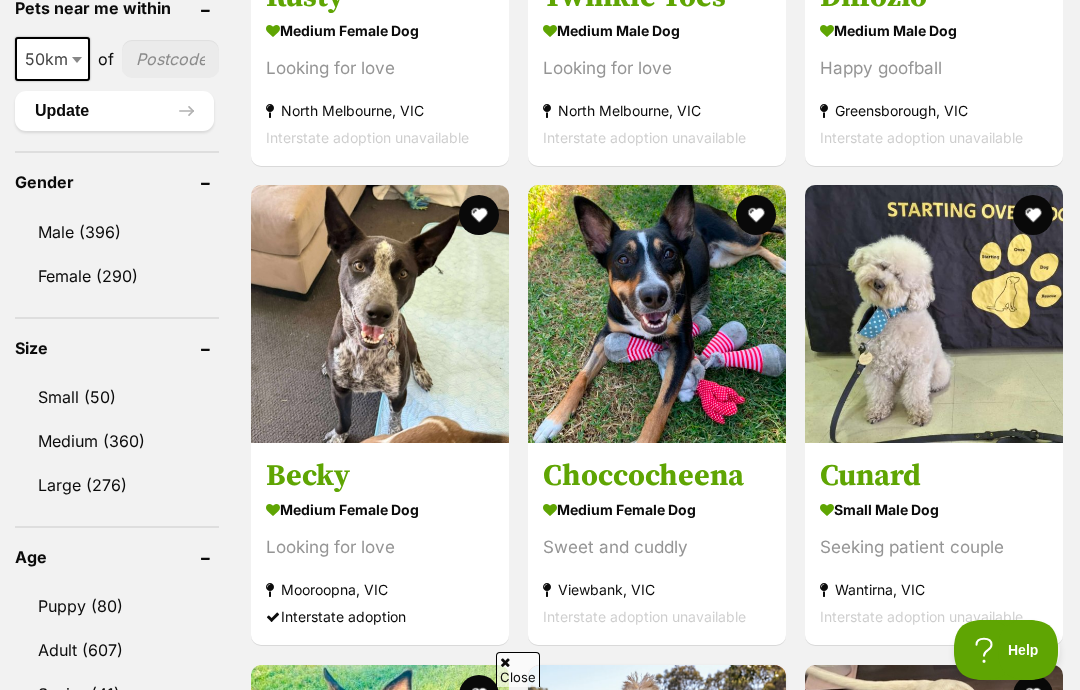 click on "Female (290)" at bounding box center (117, 276) 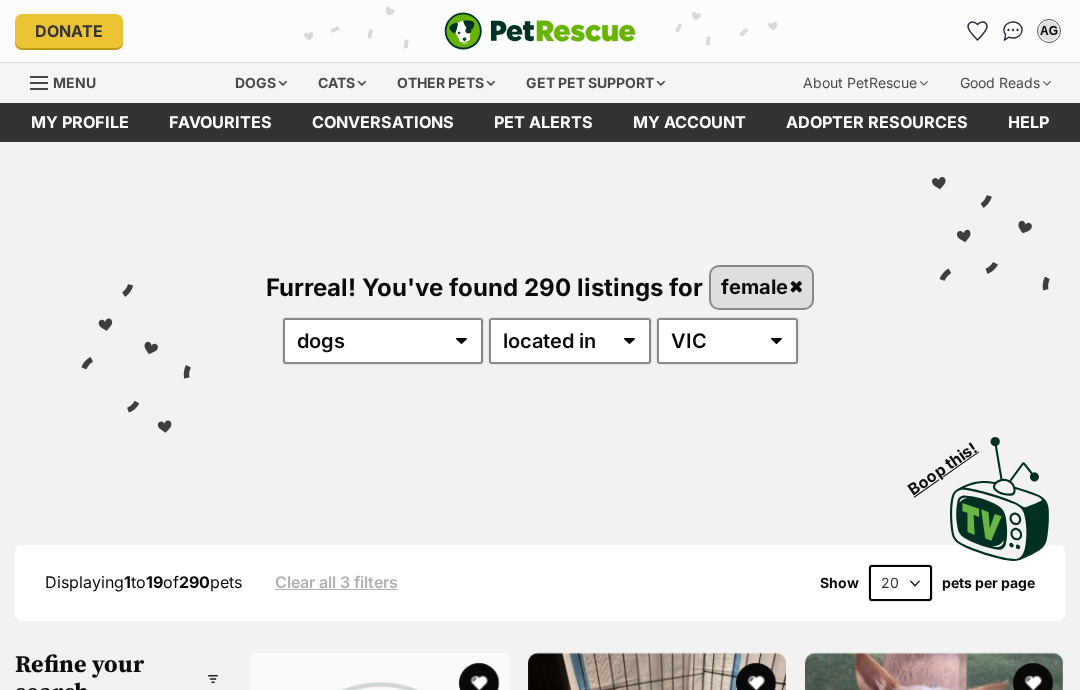 scroll, scrollTop: 0, scrollLeft: 0, axis: both 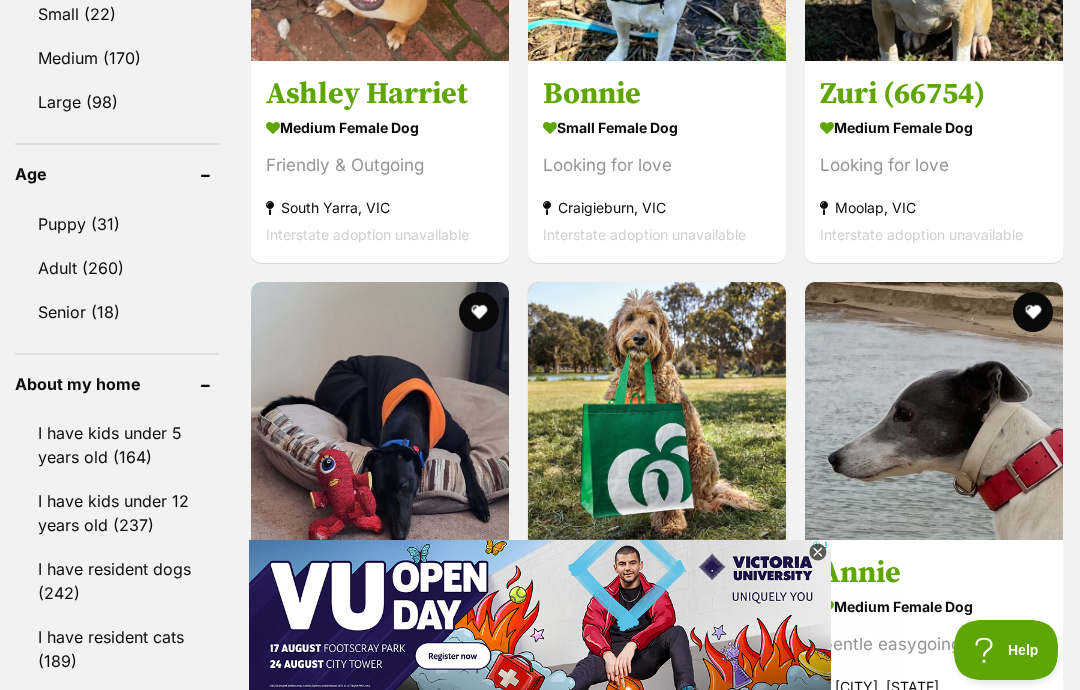 click on "Medium (170)" at bounding box center [117, 58] 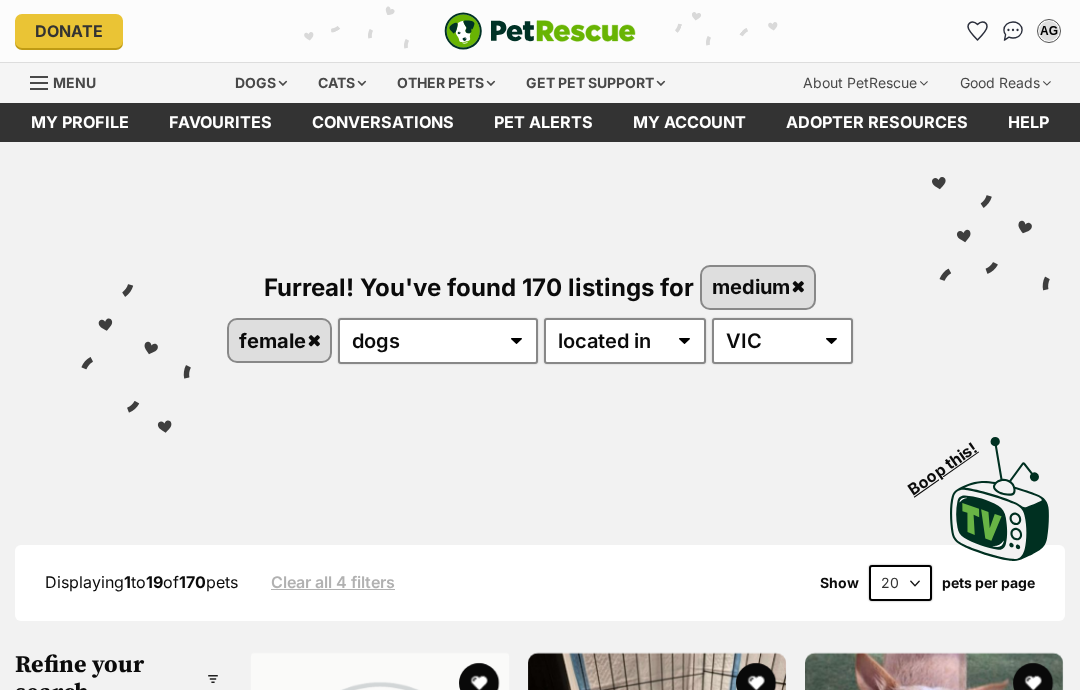 scroll, scrollTop: 0, scrollLeft: 0, axis: both 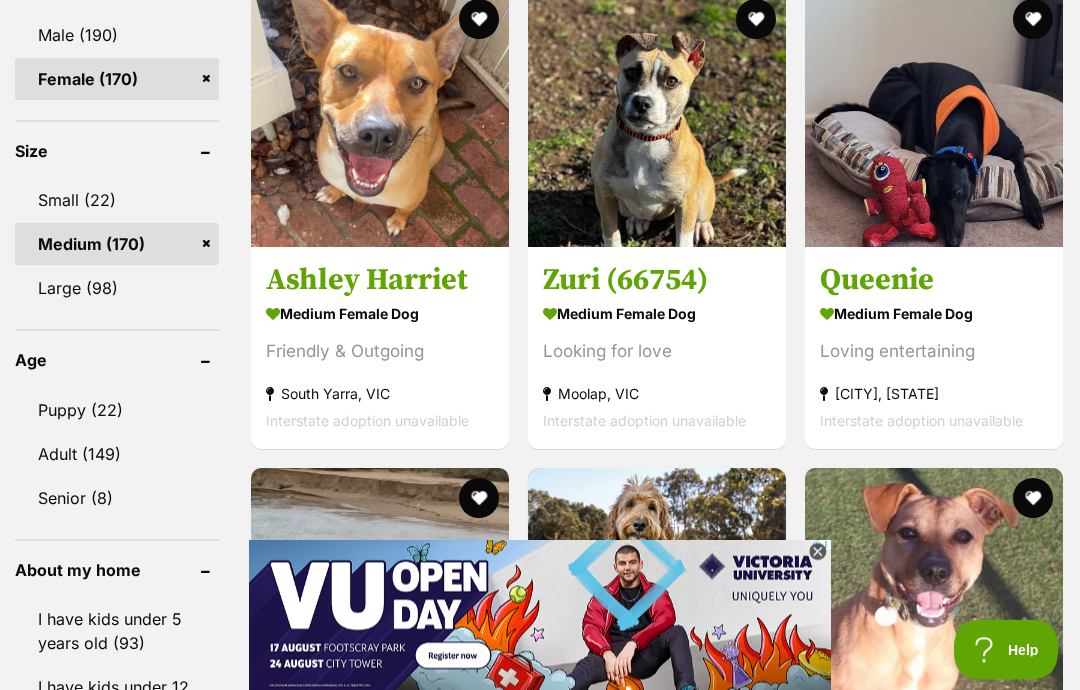 click on "Small (22)" at bounding box center [117, 201] 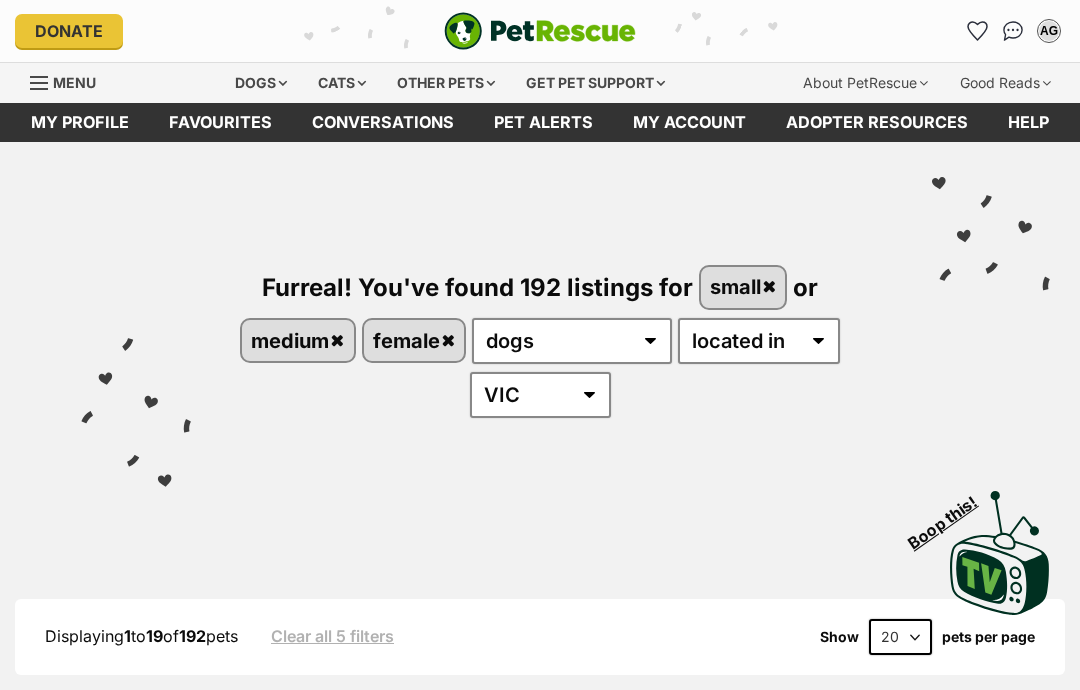 scroll, scrollTop: 0, scrollLeft: 0, axis: both 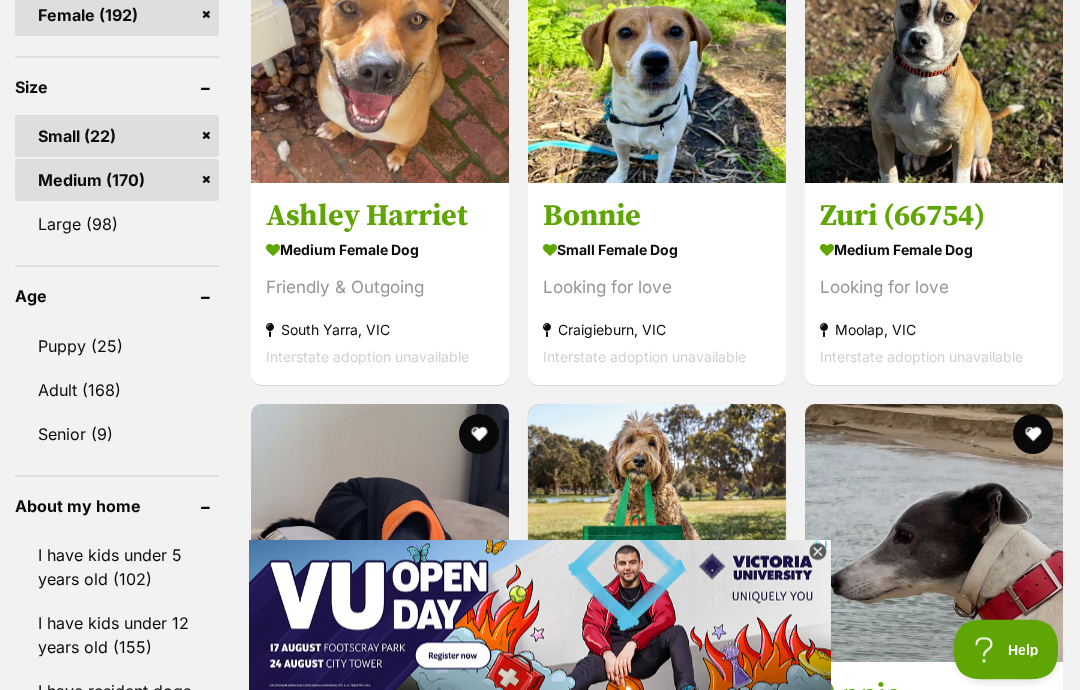 click on "Adult (168)" at bounding box center [117, 391] 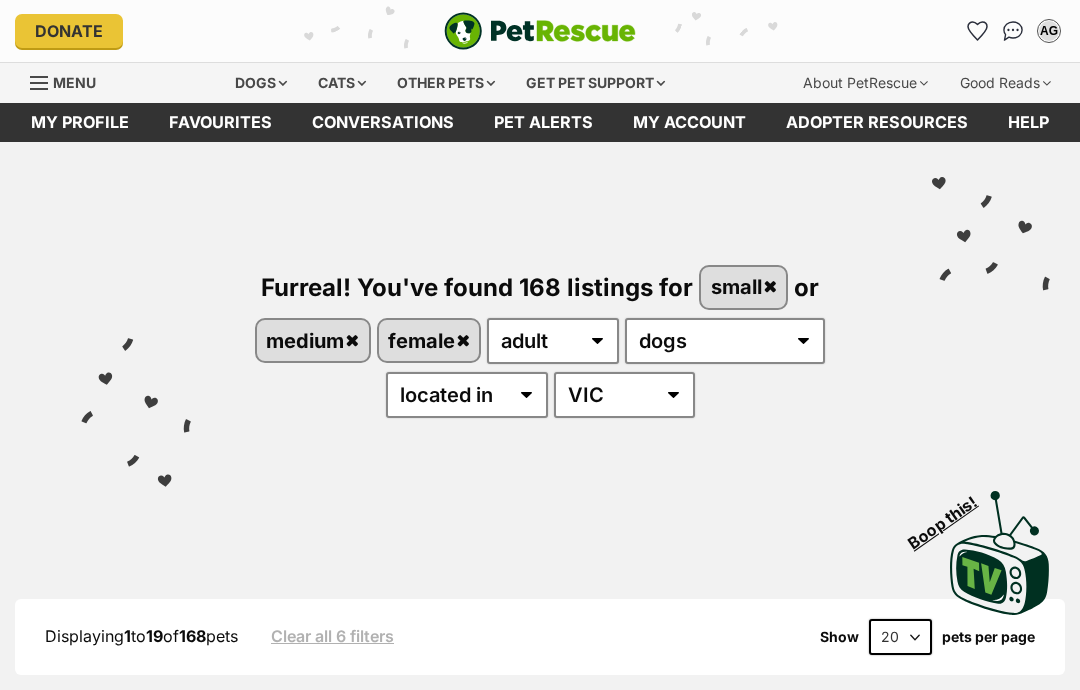 scroll, scrollTop: 15, scrollLeft: 0, axis: vertical 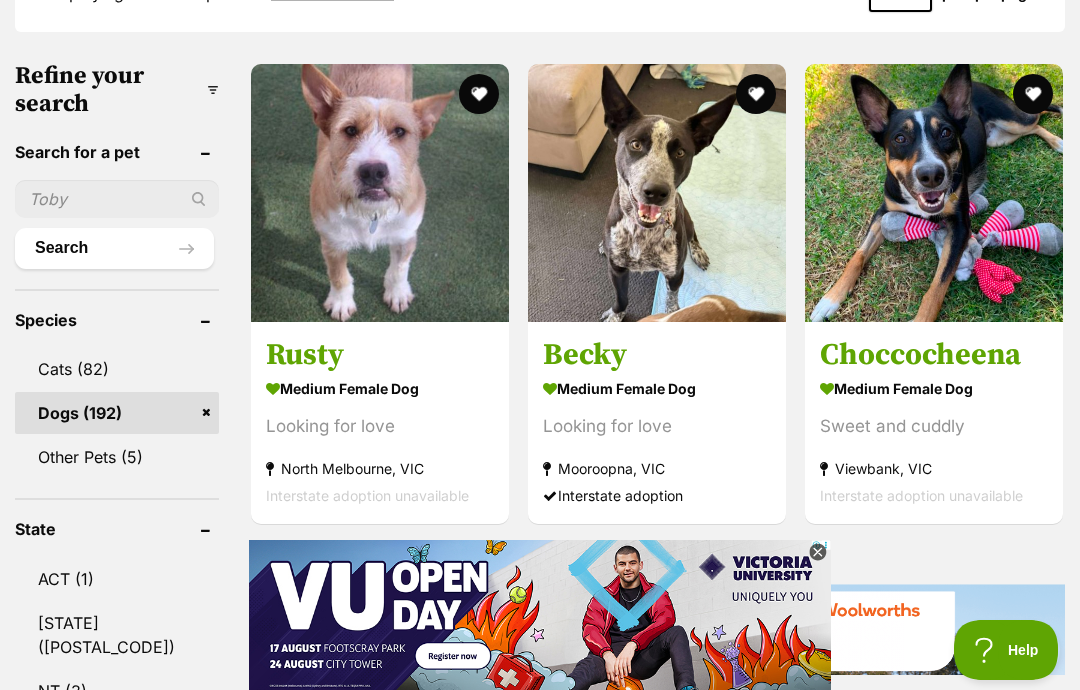 click at bounding box center [657, 193] 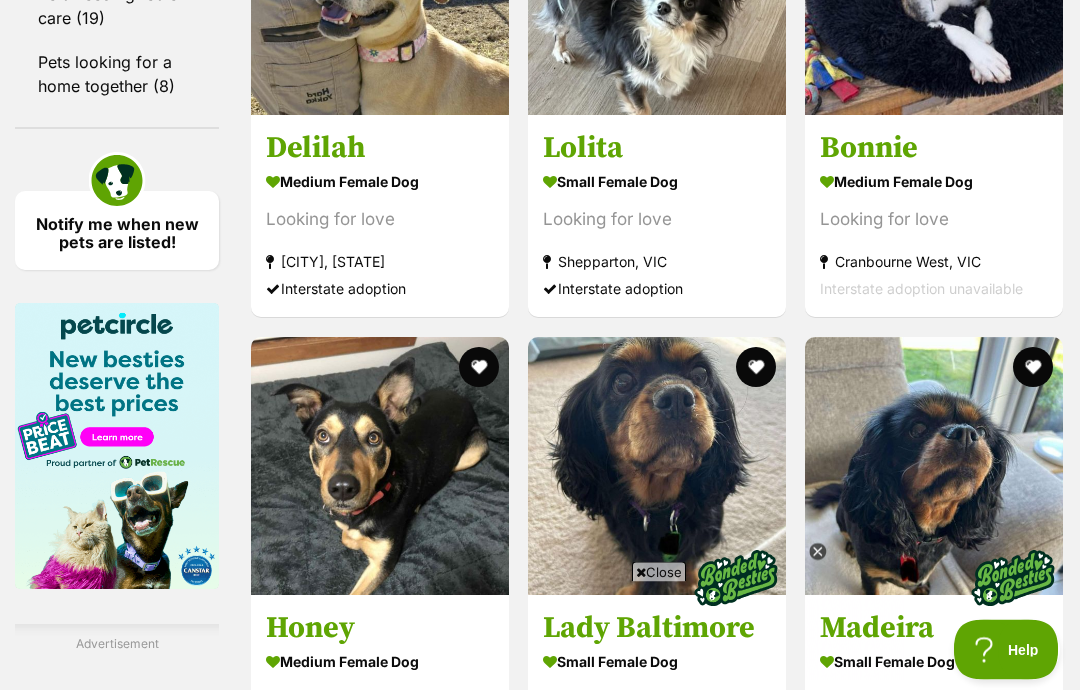 scroll, scrollTop: 3024, scrollLeft: 0, axis: vertical 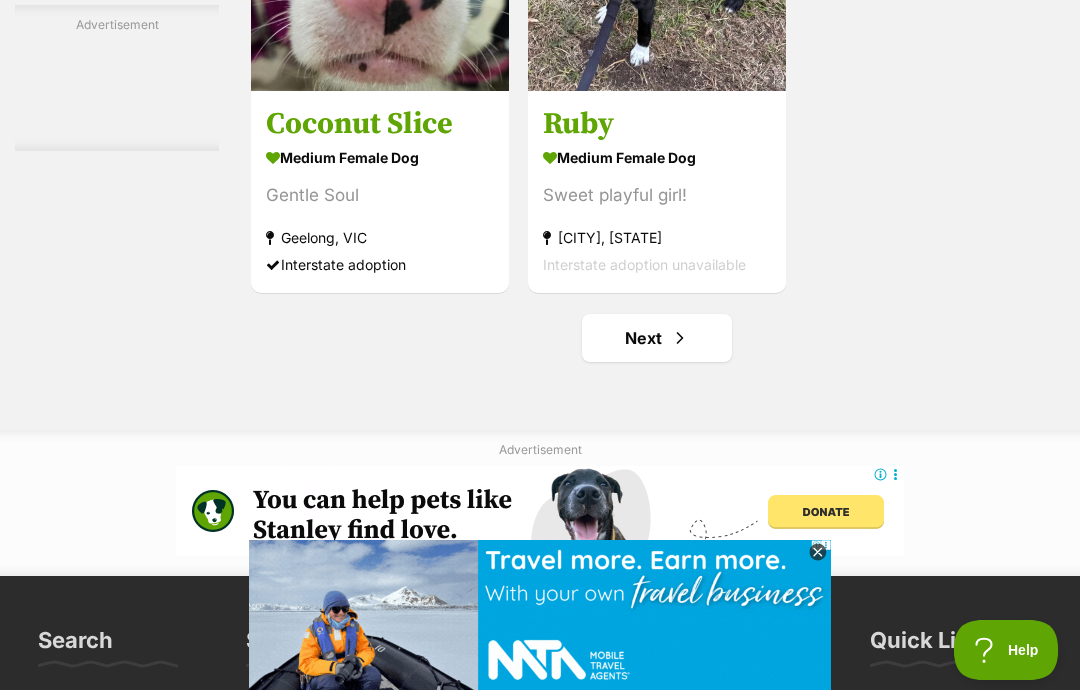 click on "Next" at bounding box center (657, 338) 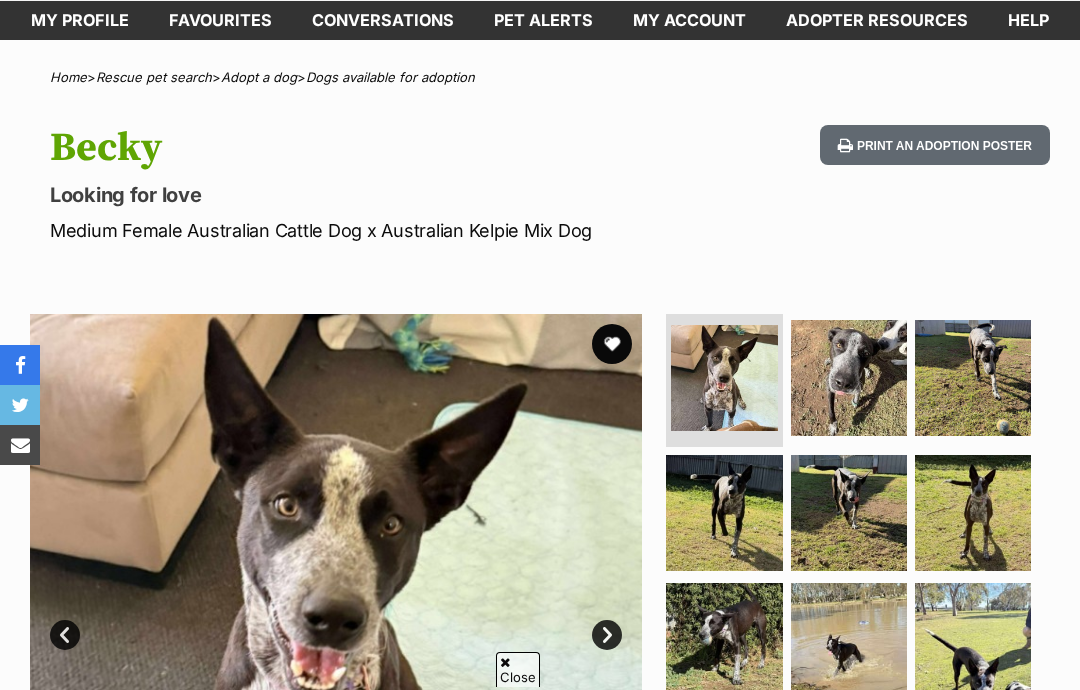 scroll, scrollTop: 265, scrollLeft: 0, axis: vertical 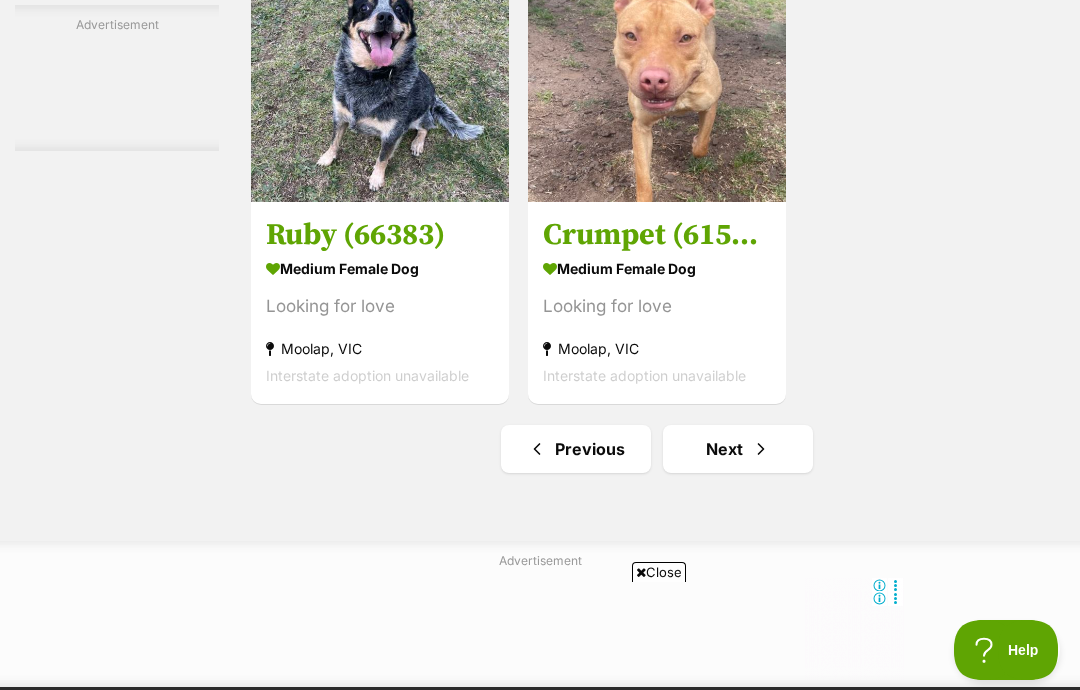 click at bounding box center (761, 449) 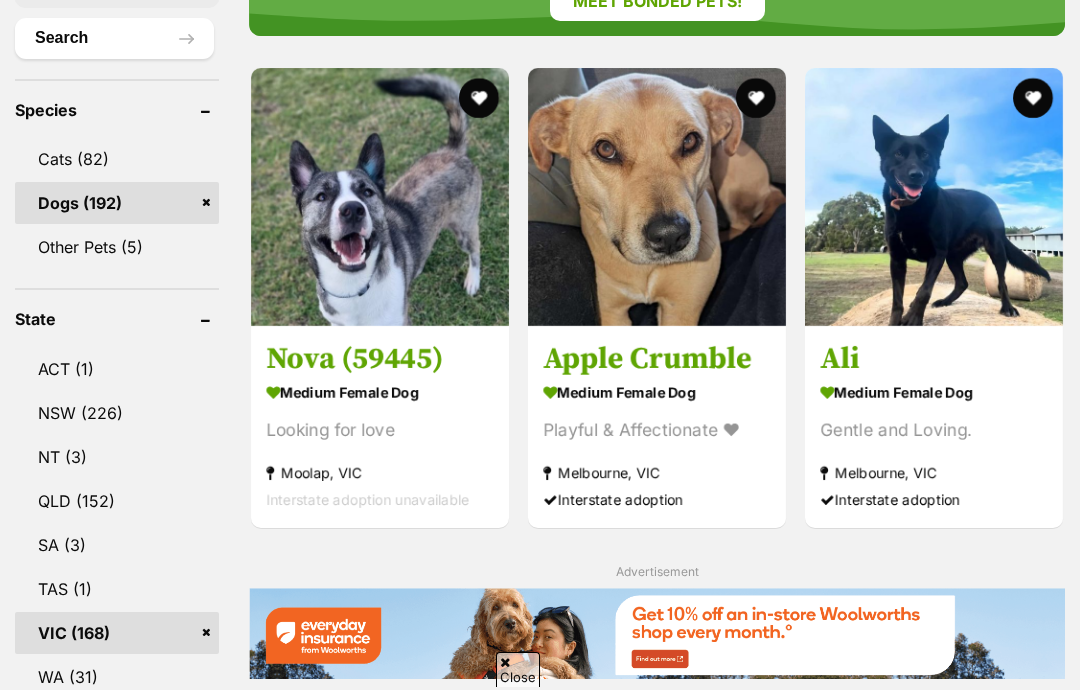 scroll, scrollTop: 878, scrollLeft: 0, axis: vertical 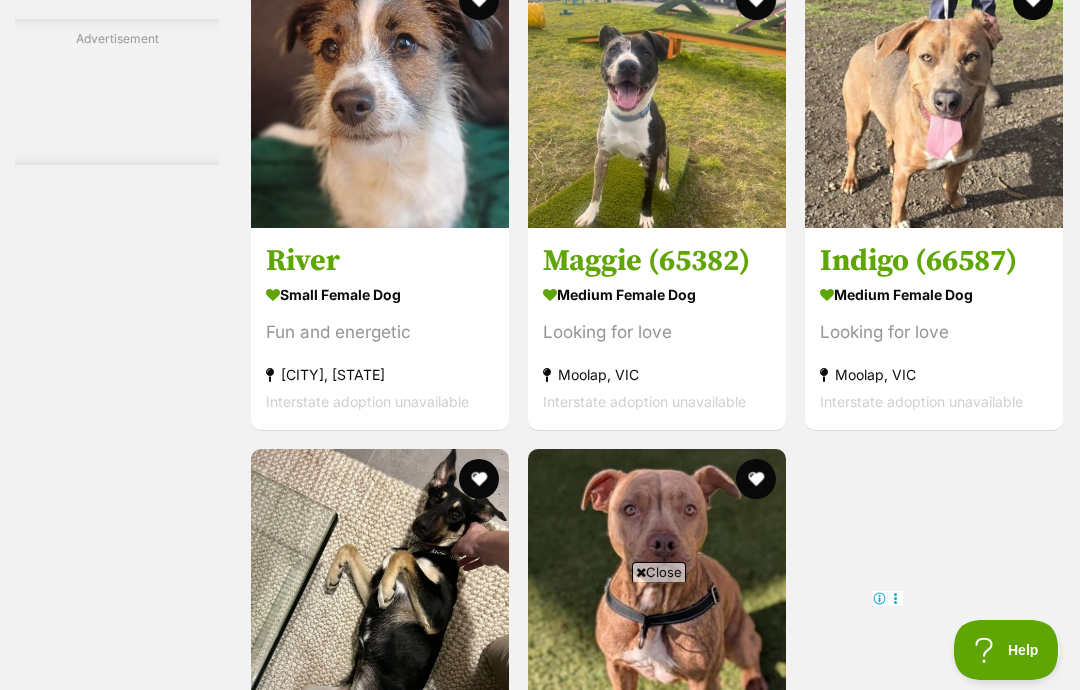 click at bounding box center (380, 99) 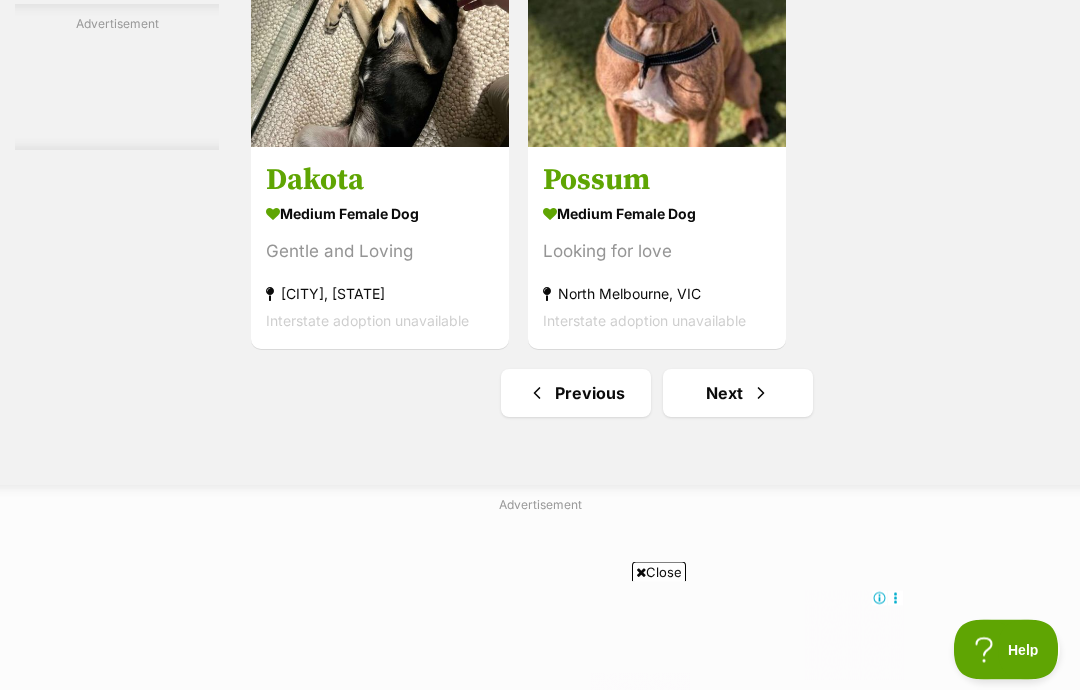 scroll, scrollTop: 4091, scrollLeft: 0, axis: vertical 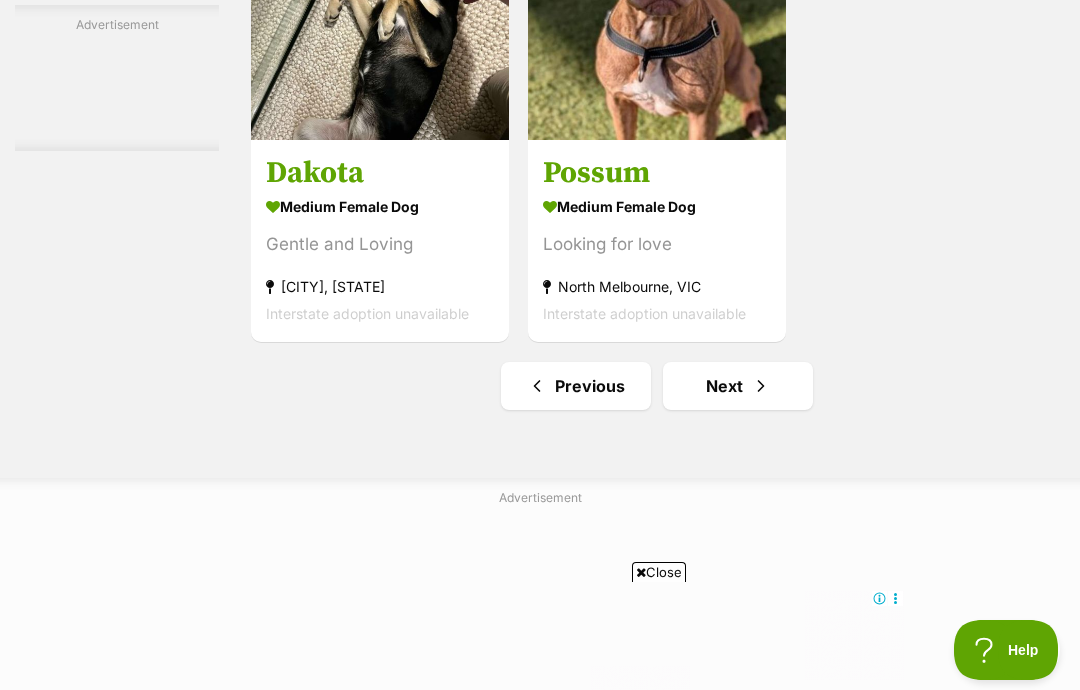 click on "Next" at bounding box center [738, 386] 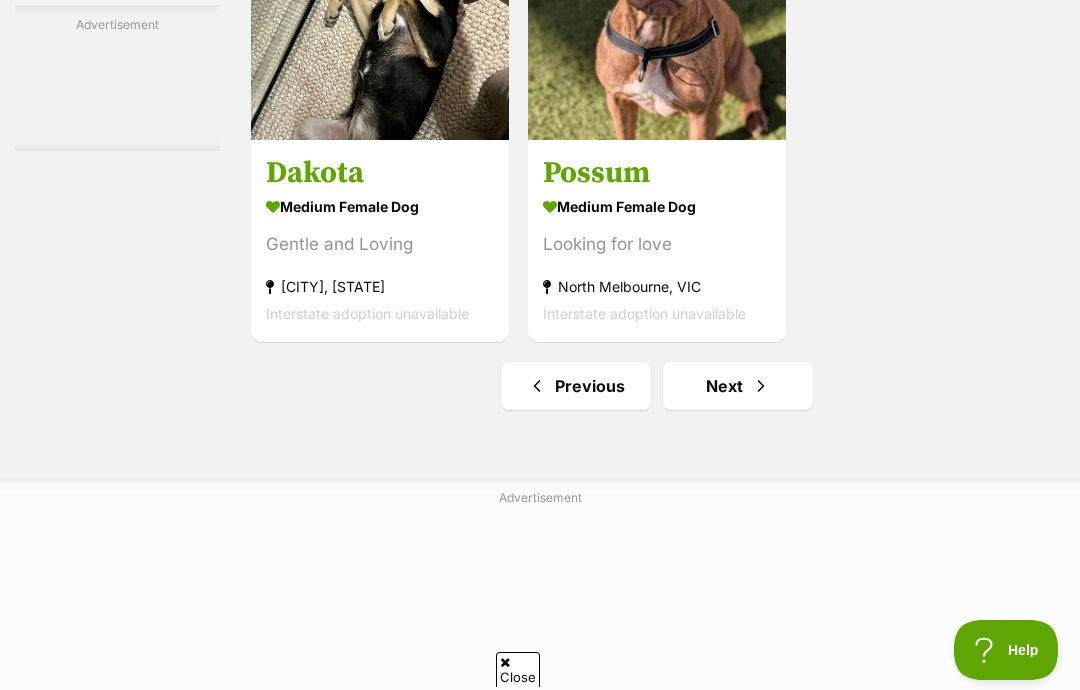 click on "Next" at bounding box center (738, 386) 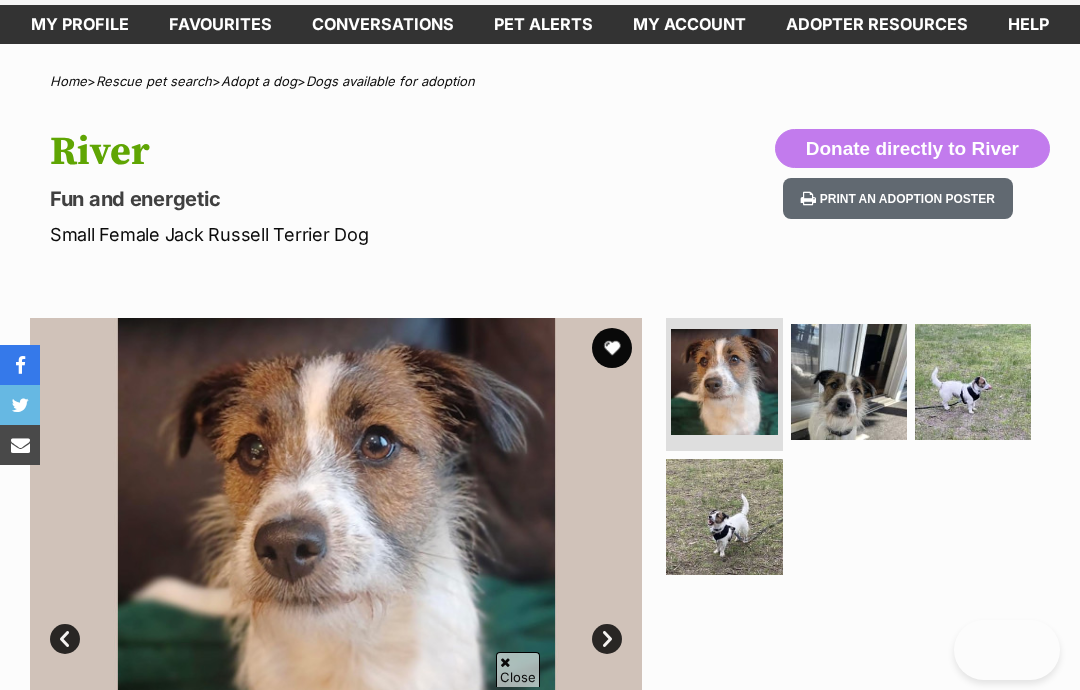 scroll, scrollTop: 179, scrollLeft: 0, axis: vertical 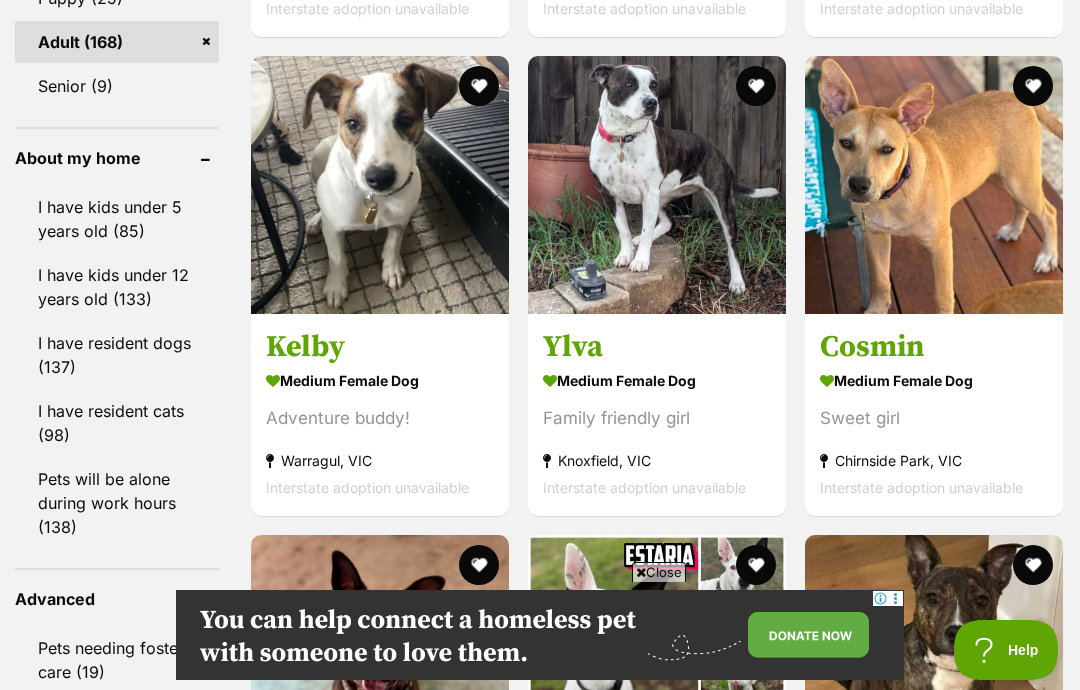 click at bounding box center [380, 185] 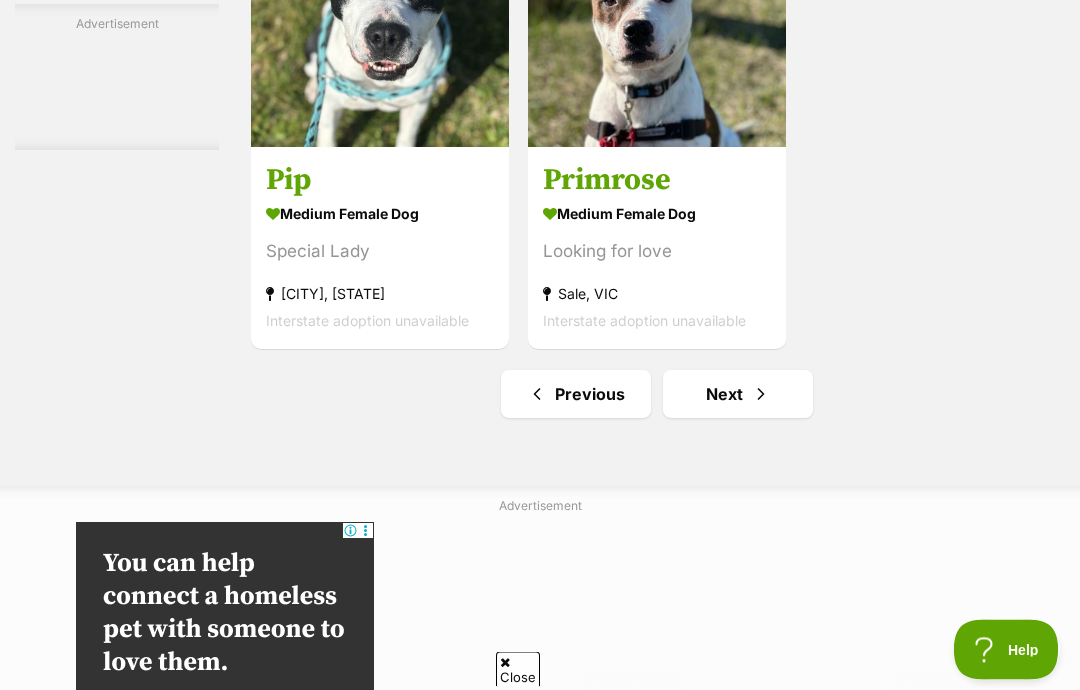 scroll, scrollTop: 3957, scrollLeft: 0, axis: vertical 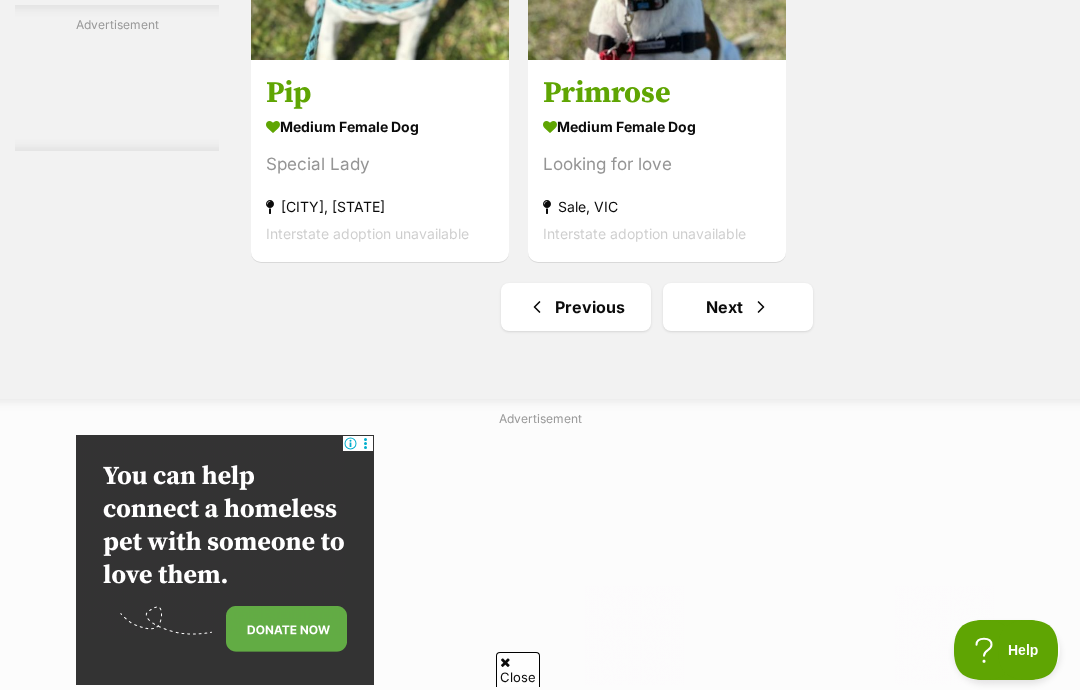 click on "Next" at bounding box center [738, 307] 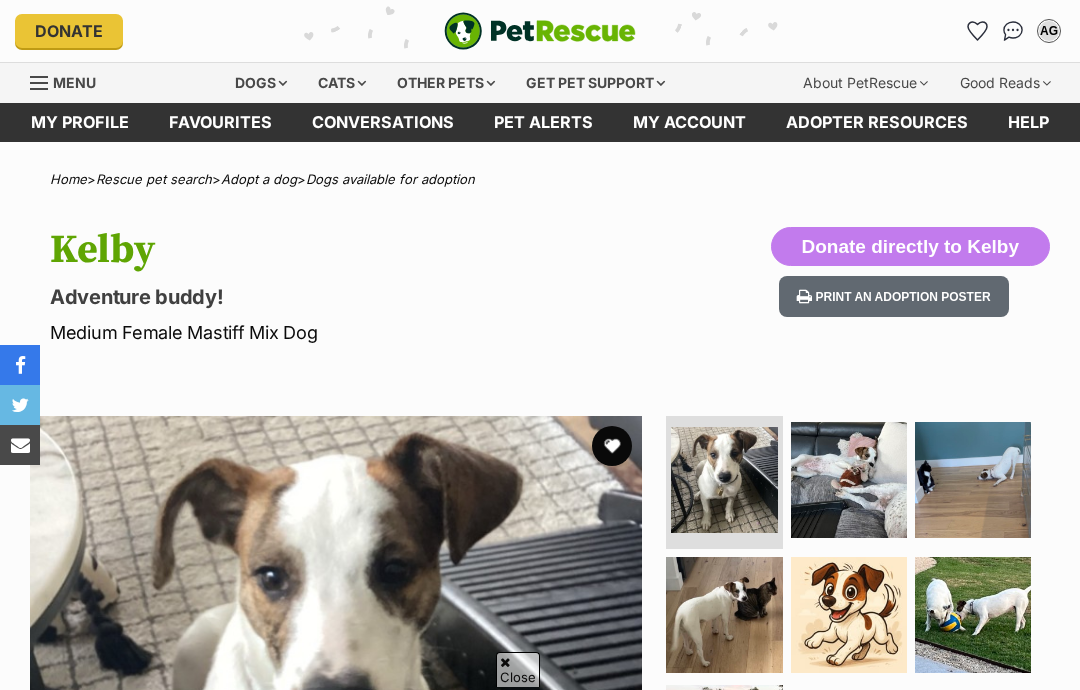 scroll, scrollTop: 987, scrollLeft: 0, axis: vertical 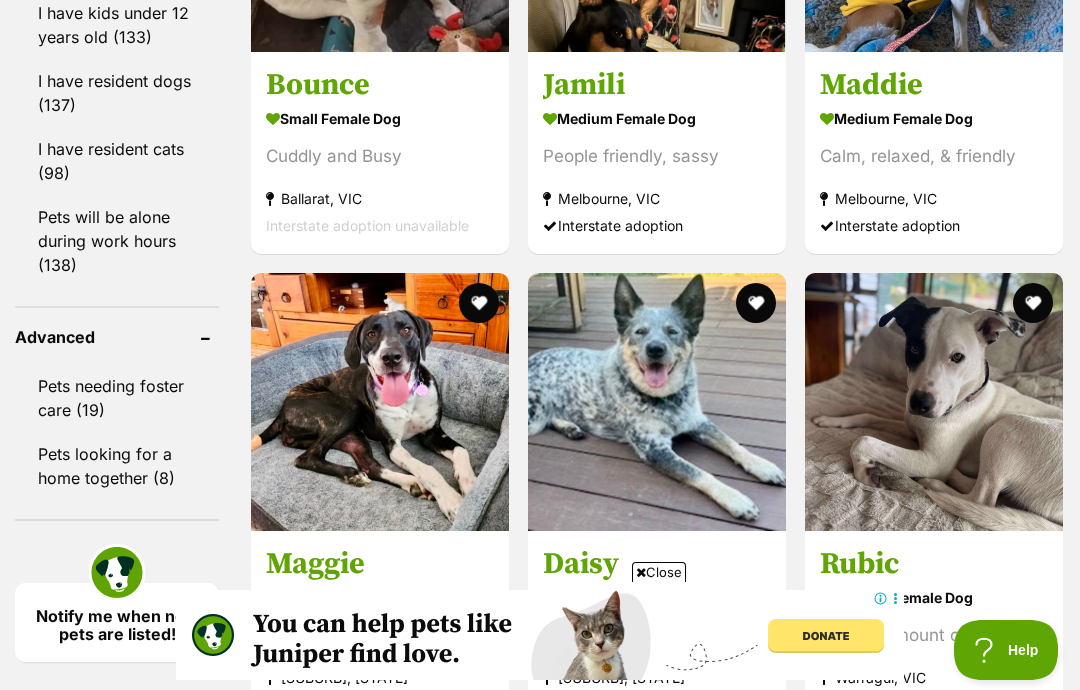 click at bounding box center [934, -77] 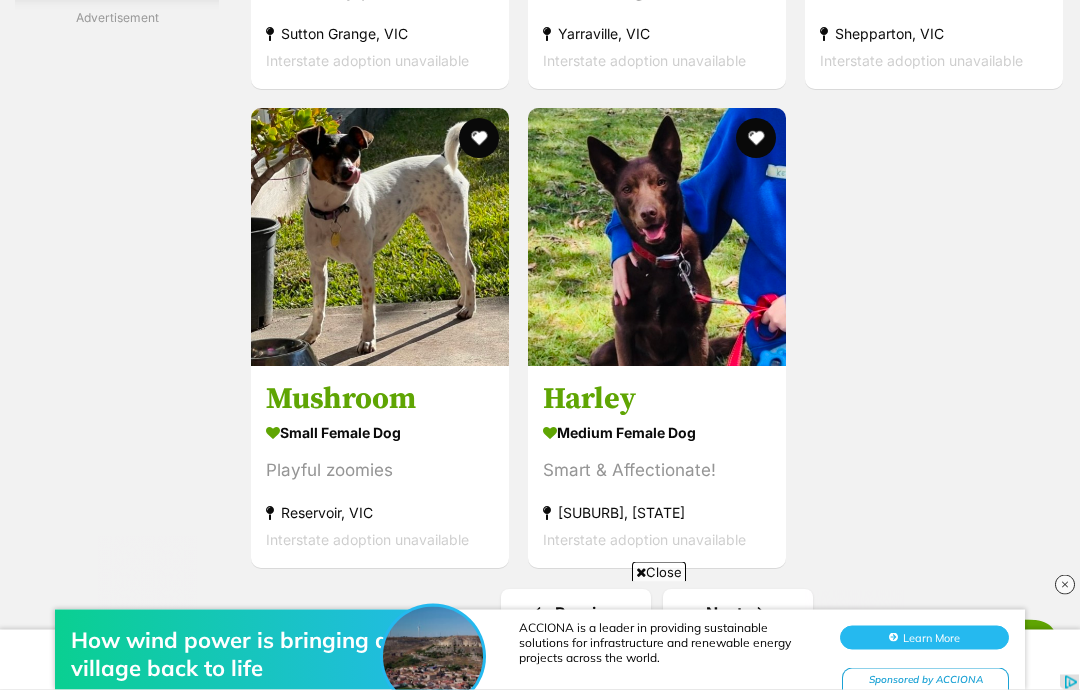 scroll, scrollTop: 3755, scrollLeft: 0, axis: vertical 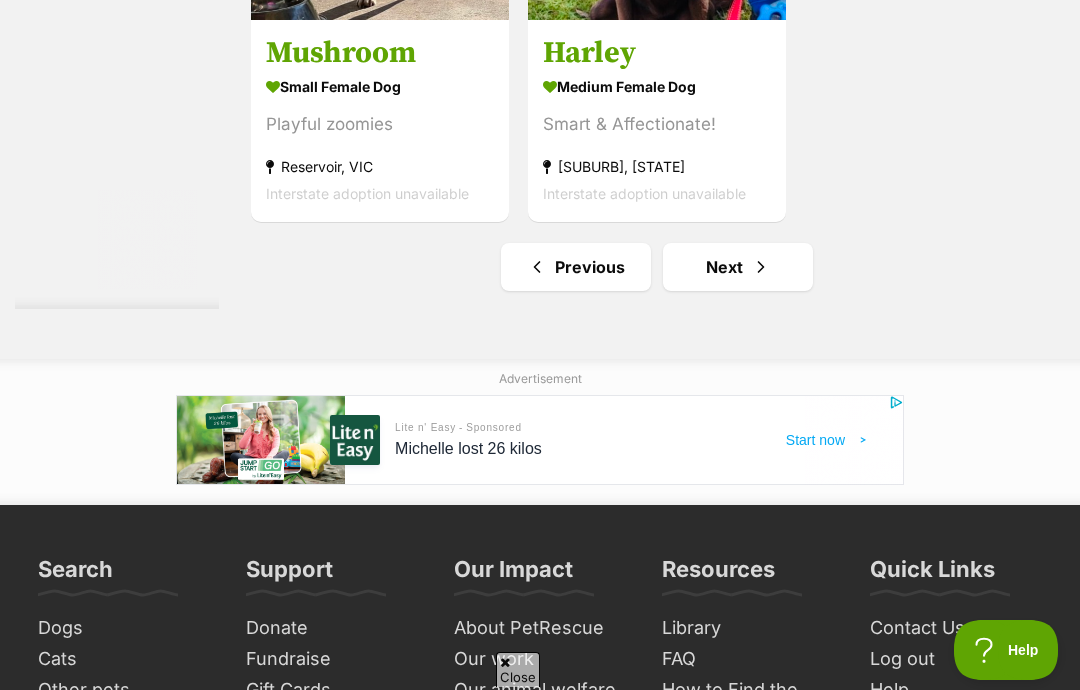 click on "Next" at bounding box center (738, 267) 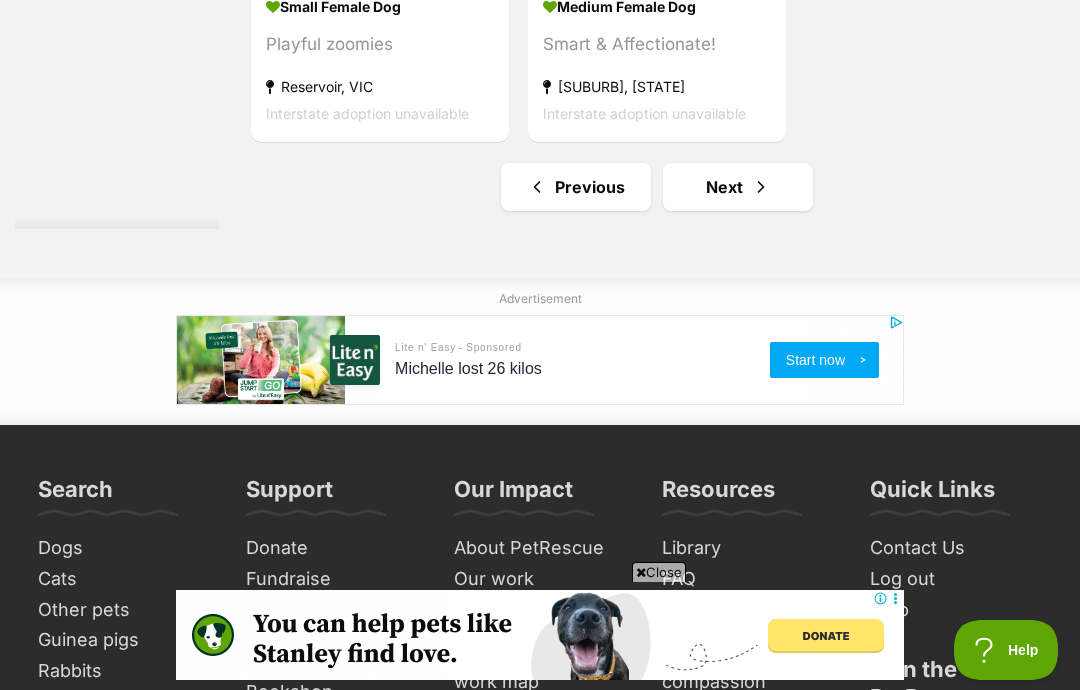 scroll, scrollTop: 0, scrollLeft: 0, axis: both 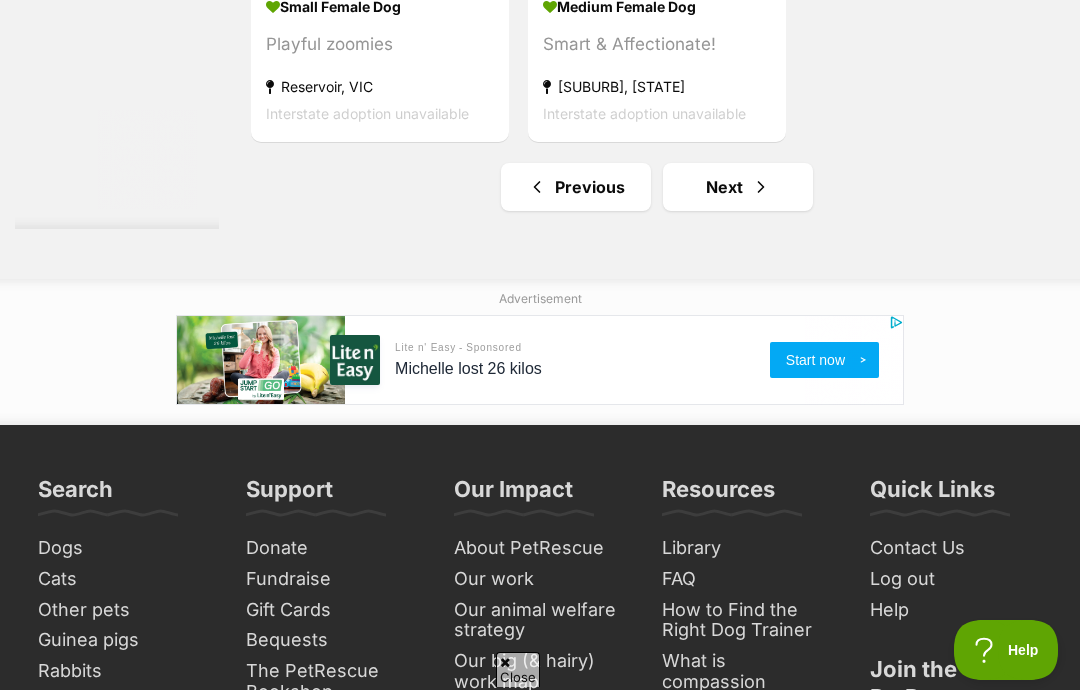 click on "Next" at bounding box center [738, 187] 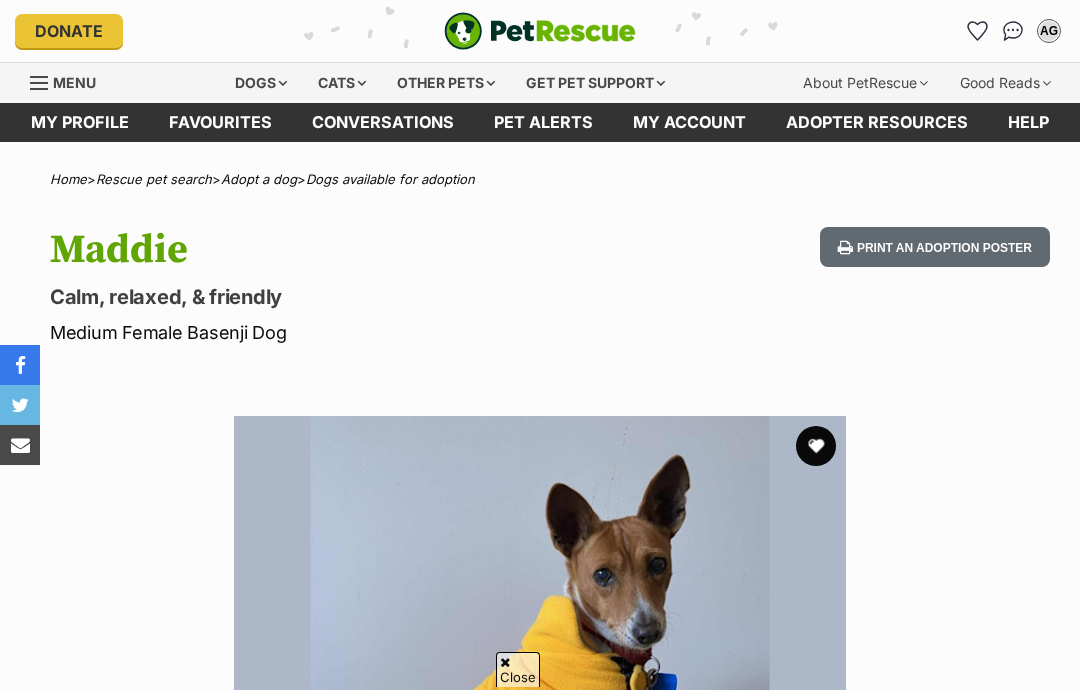 scroll, scrollTop: 653, scrollLeft: 0, axis: vertical 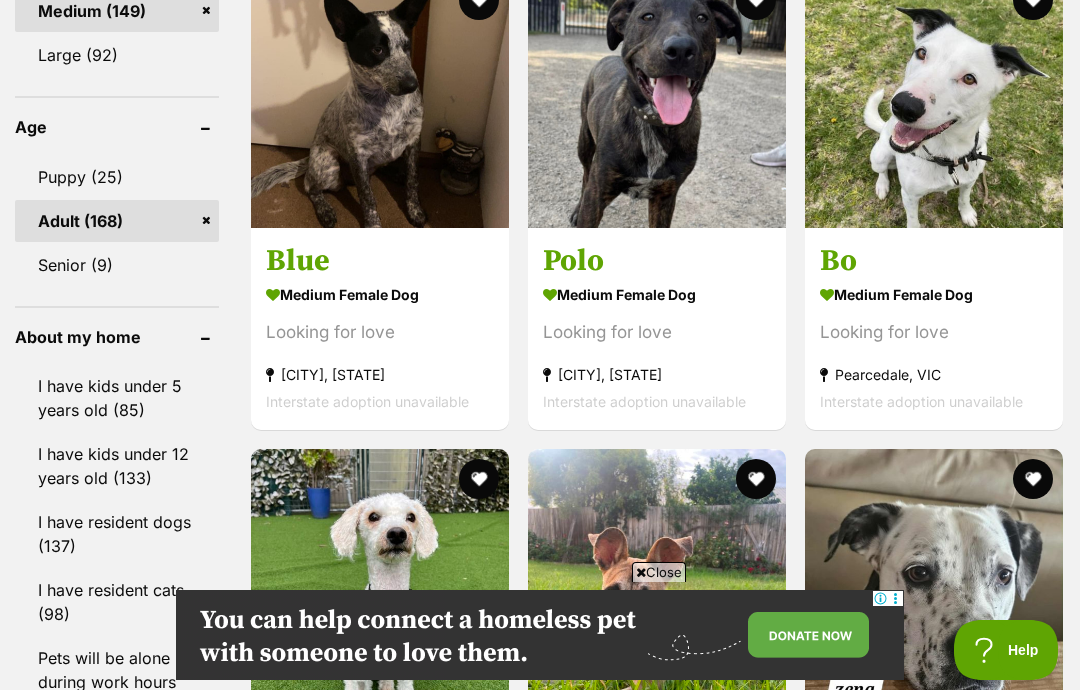 click at bounding box center (380, 99) 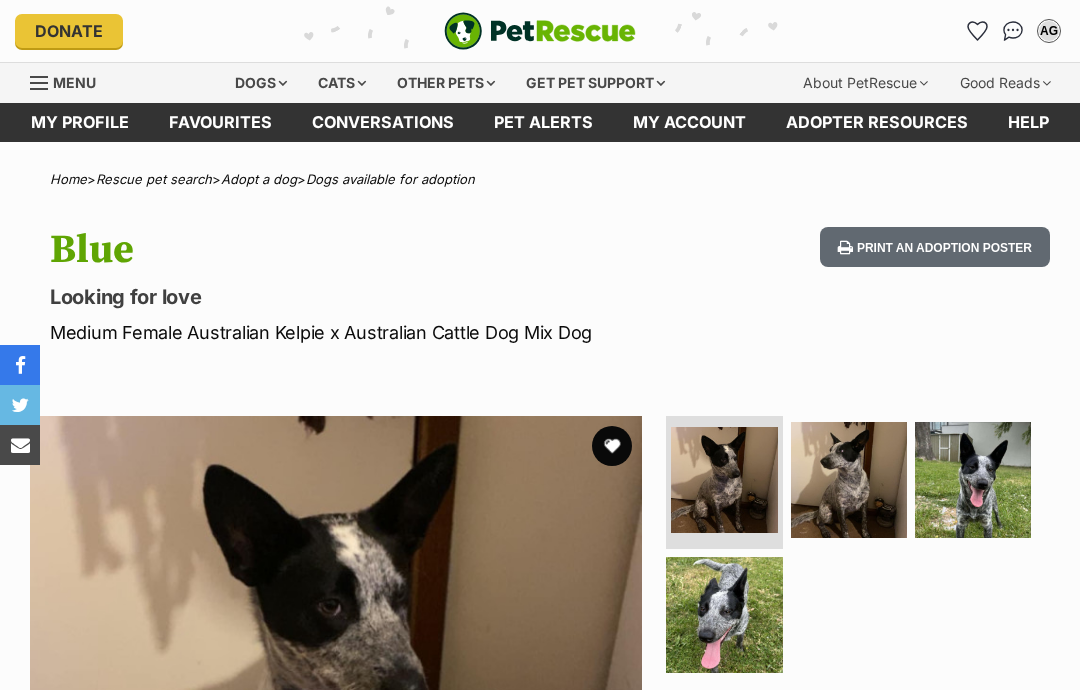 scroll, scrollTop: 0, scrollLeft: 0, axis: both 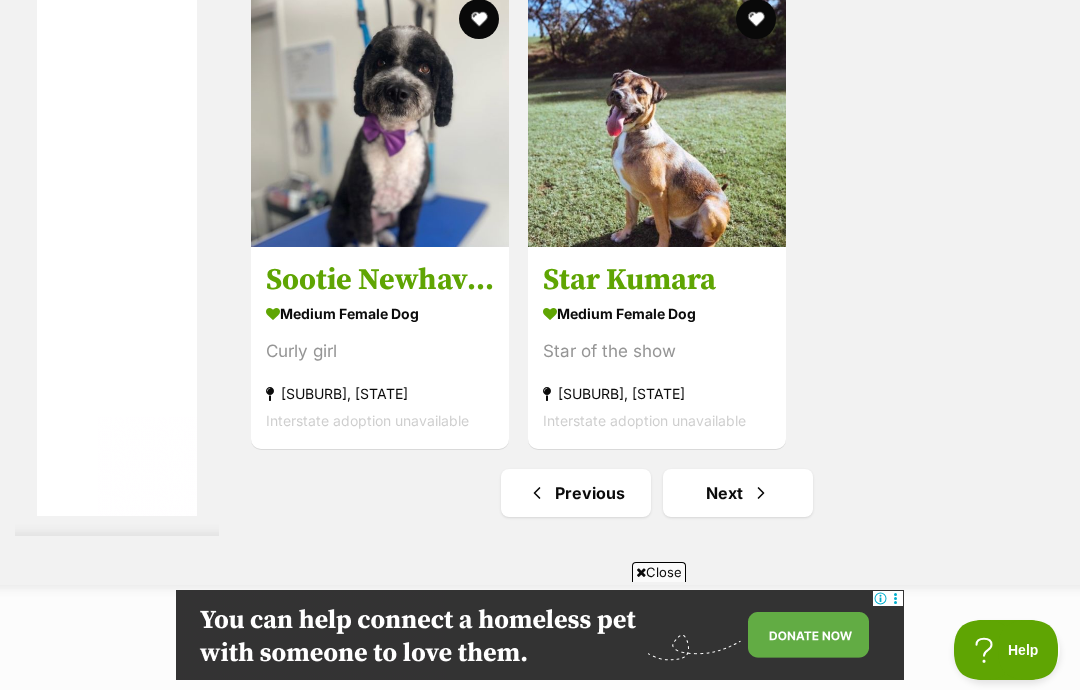 click on "Next" at bounding box center [738, 493] 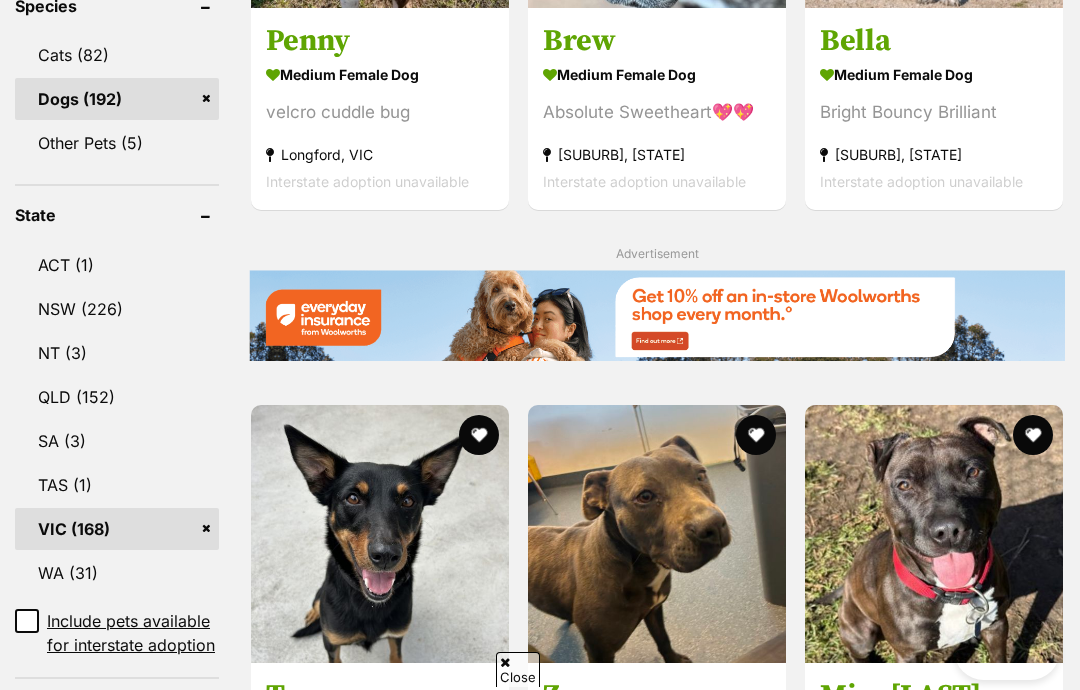 scroll, scrollTop: 712, scrollLeft: 0, axis: vertical 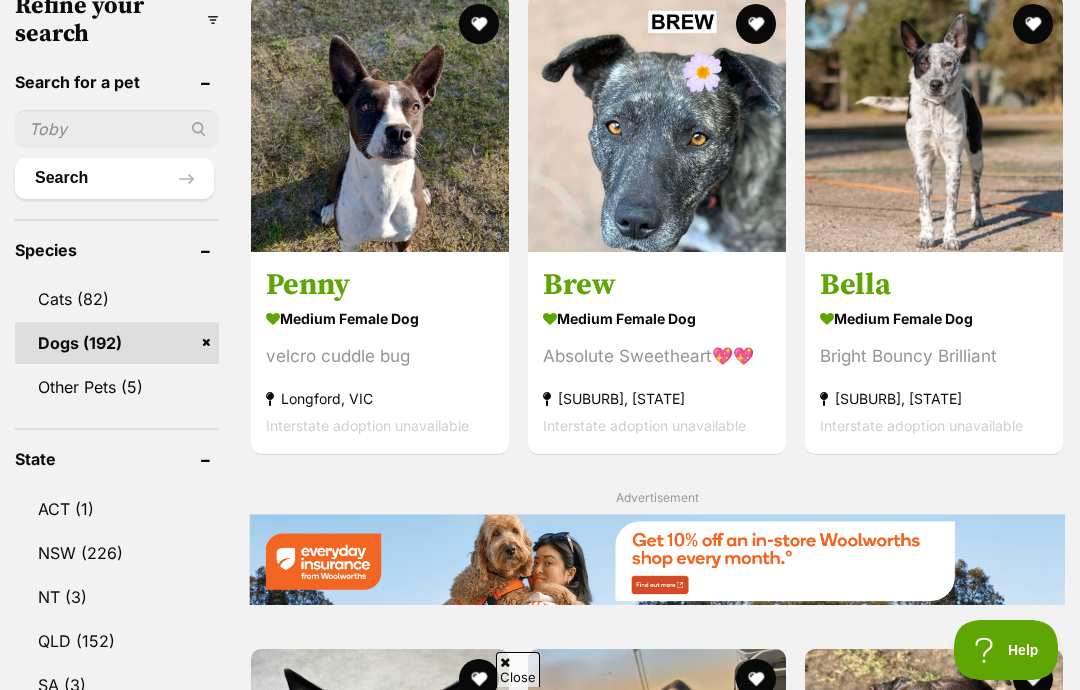 click at bounding box center [934, 123] 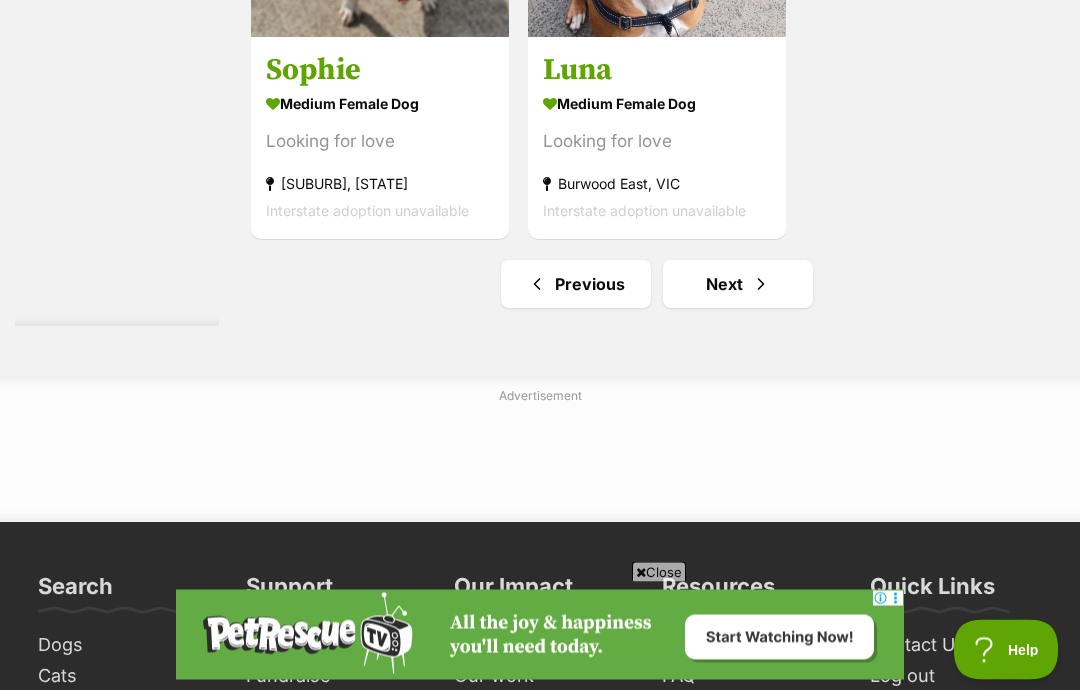 scroll, scrollTop: 3980, scrollLeft: 0, axis: vertical 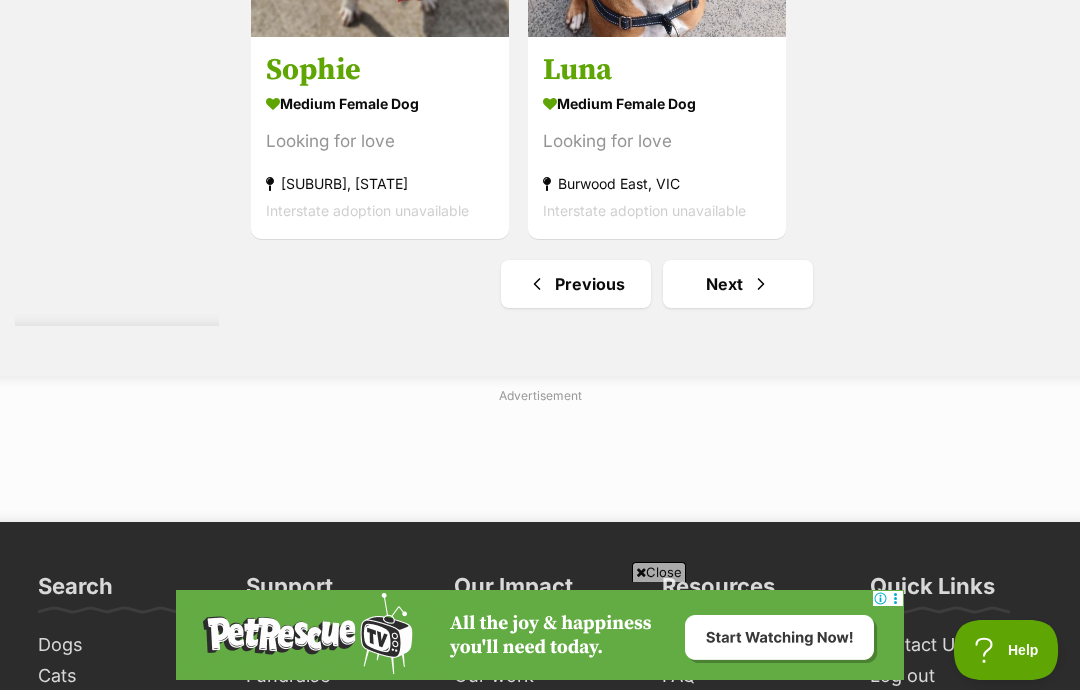 click at bounding box center (761, 284) 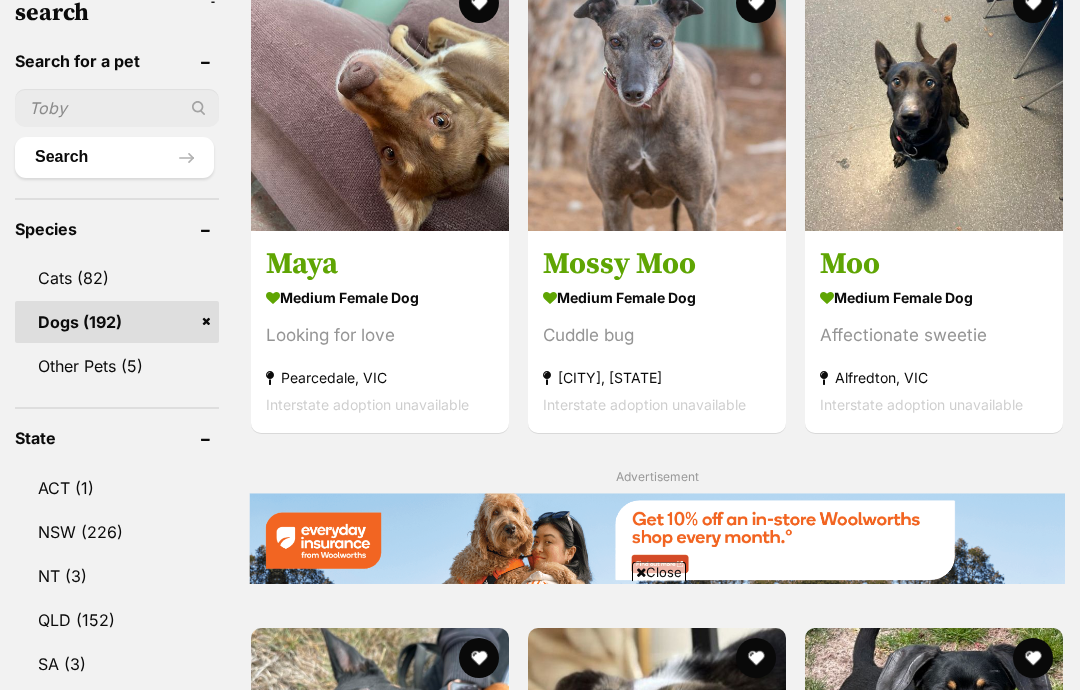 scroll, scrollTop: 1115, scrollLeft: 0, axis: vertical 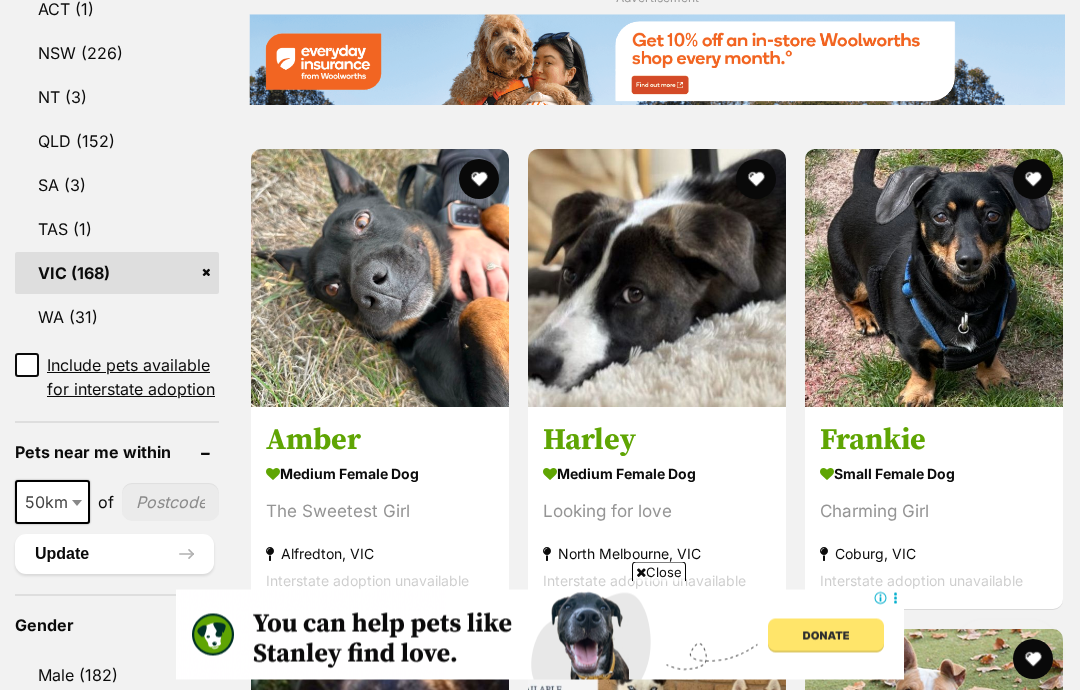 click at bounding box center [380, 279] 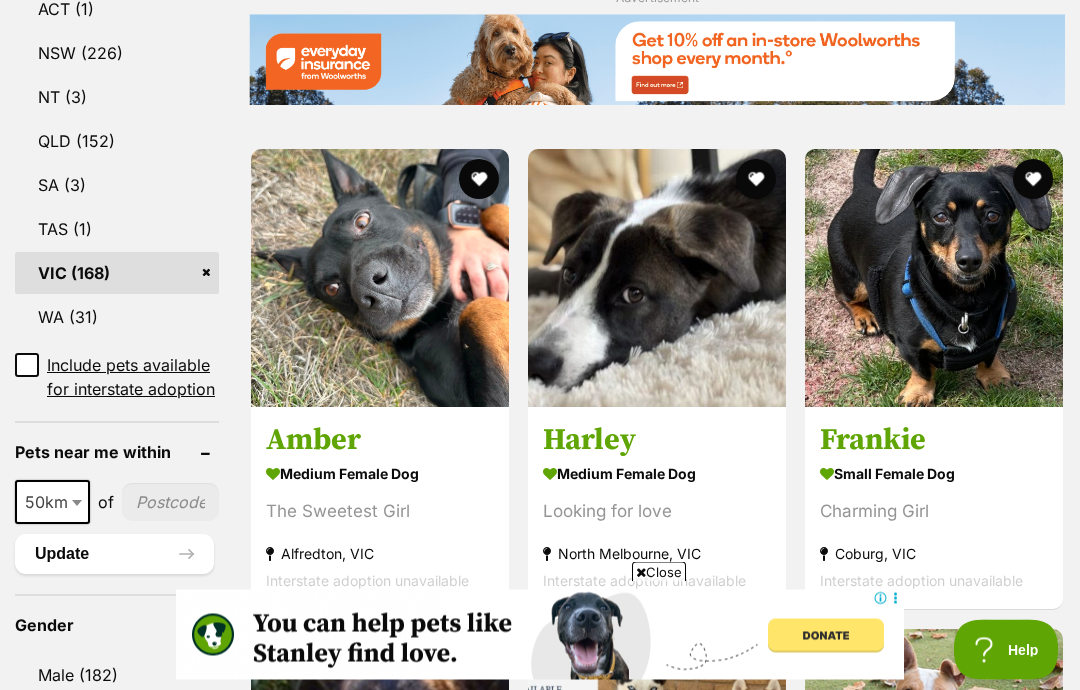 scroll, scrollTop: 0, scrollLeft: 0, axis: both 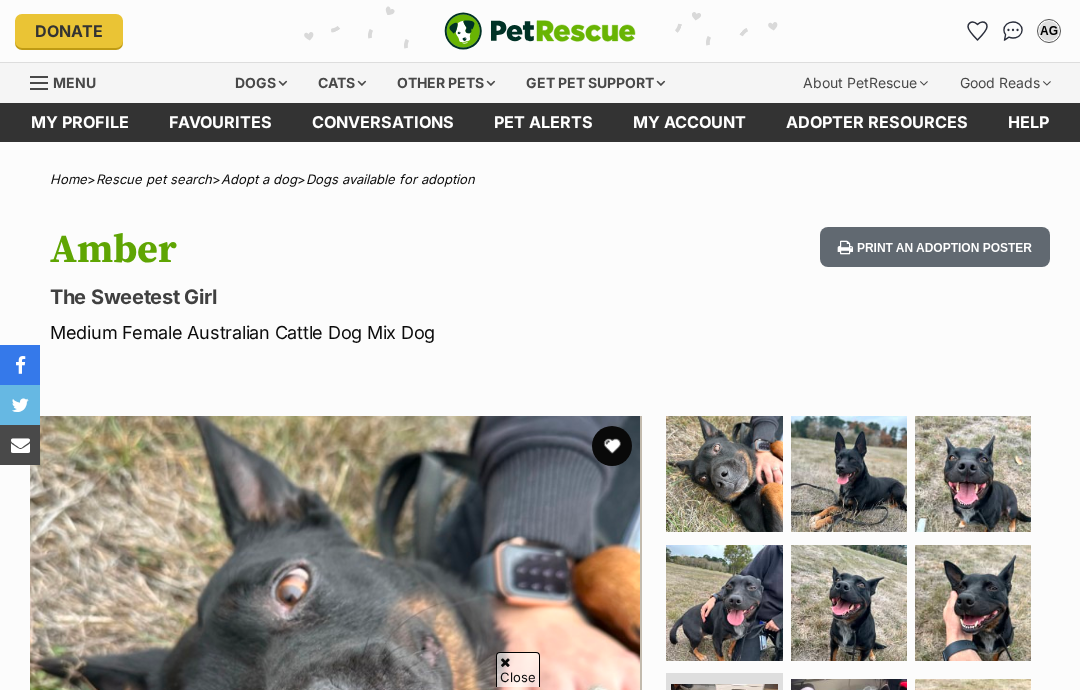click at bounding box center [973, 737] 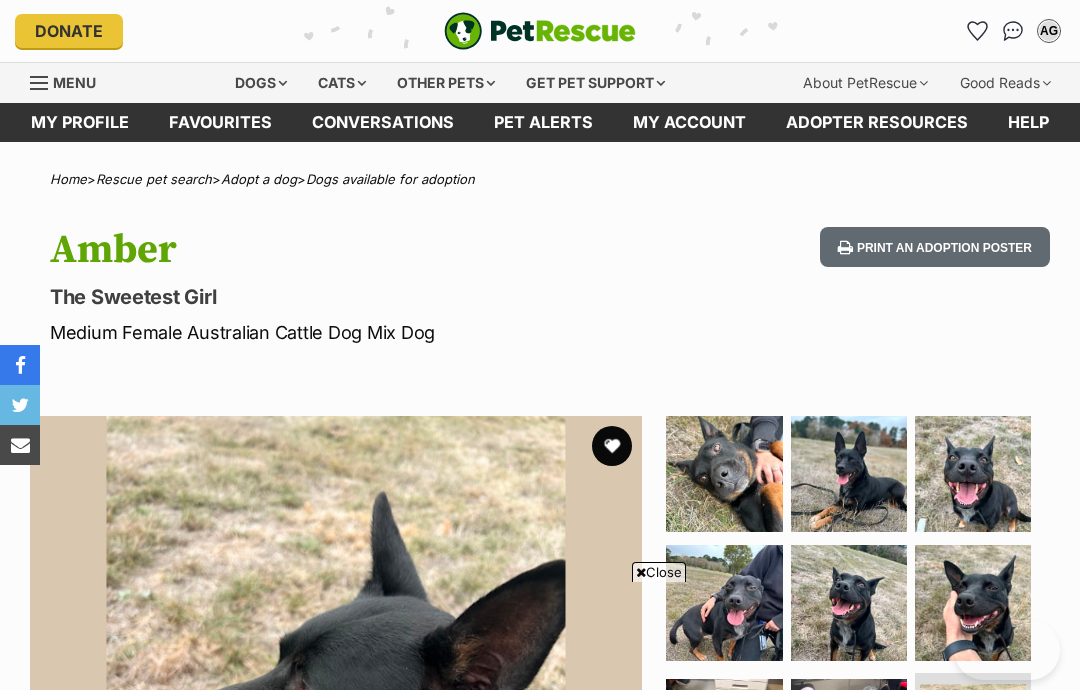 scroll, scrollTop: 307, scrollLeft: 0, axis: vertical 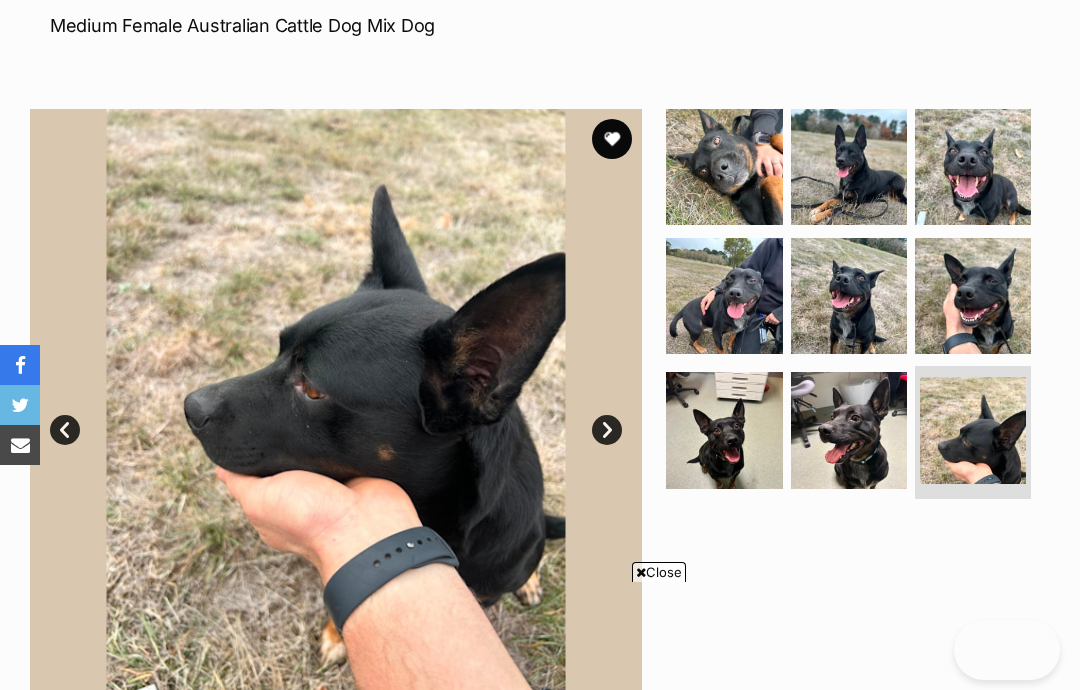 click on "Next" at bounding box center (607, 430) 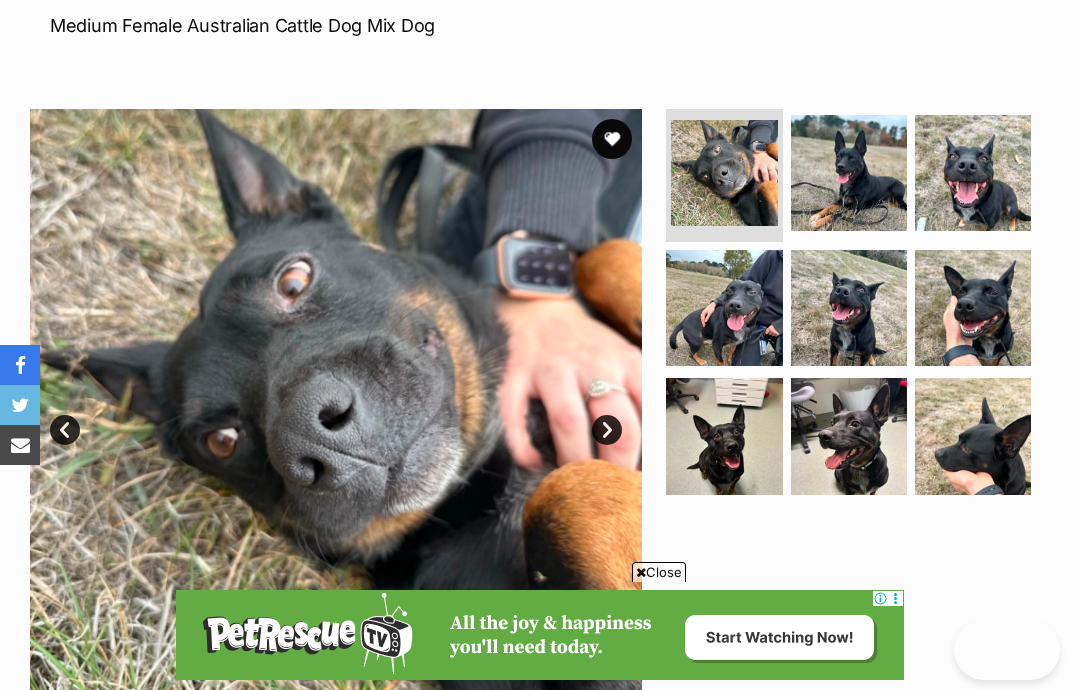 scroll, scrollTop: 0, scrollLeft: 0, axis: both 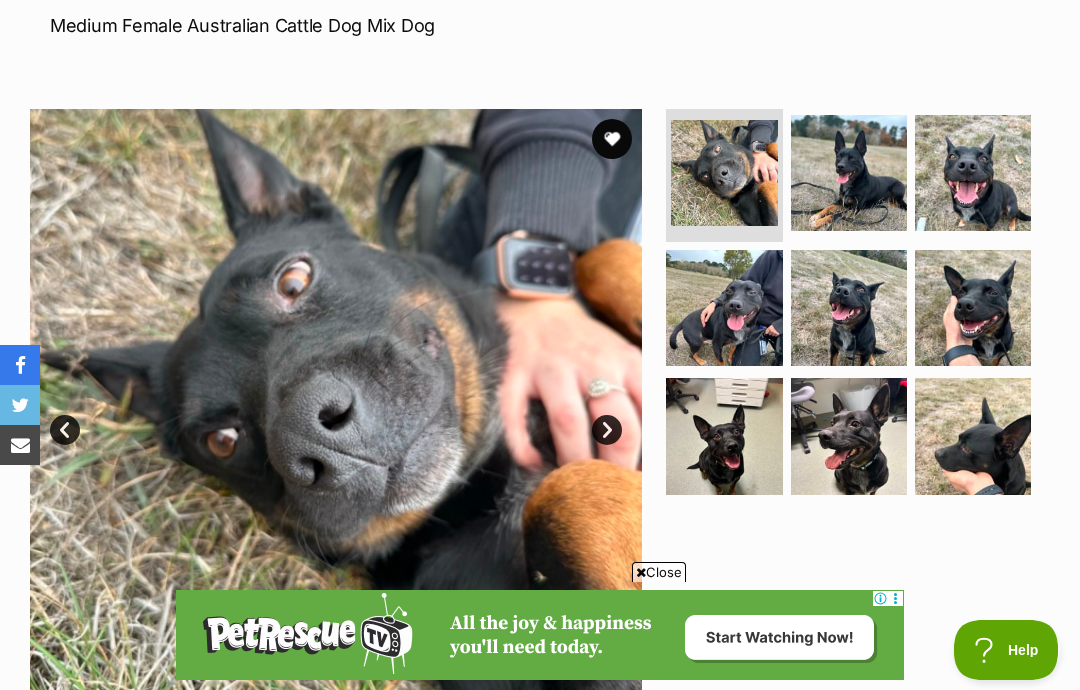 click on "Next" at bounding box center (607, 430) 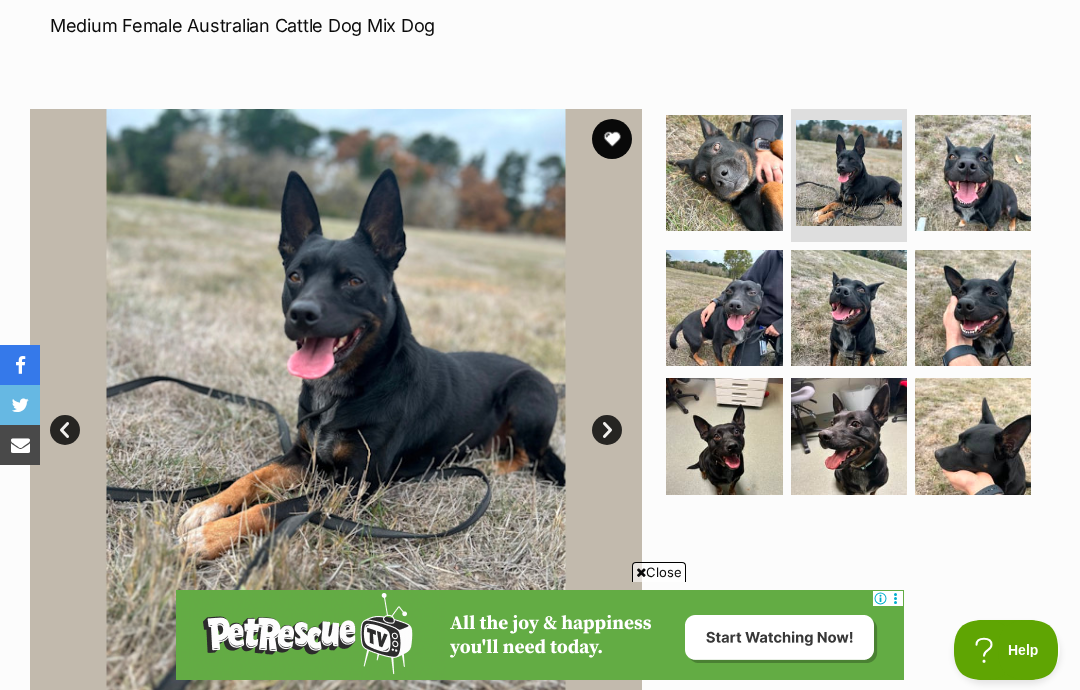 click on "Next" at bounding box center [607, 430] 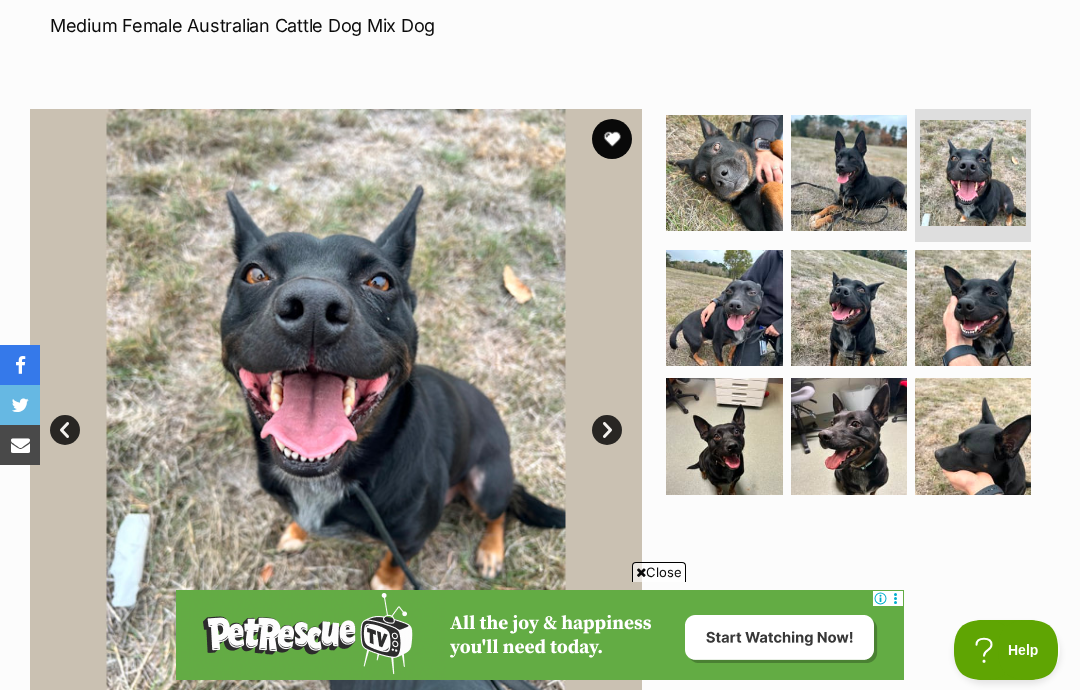 click on "Next" at bounding box center [607, 430] 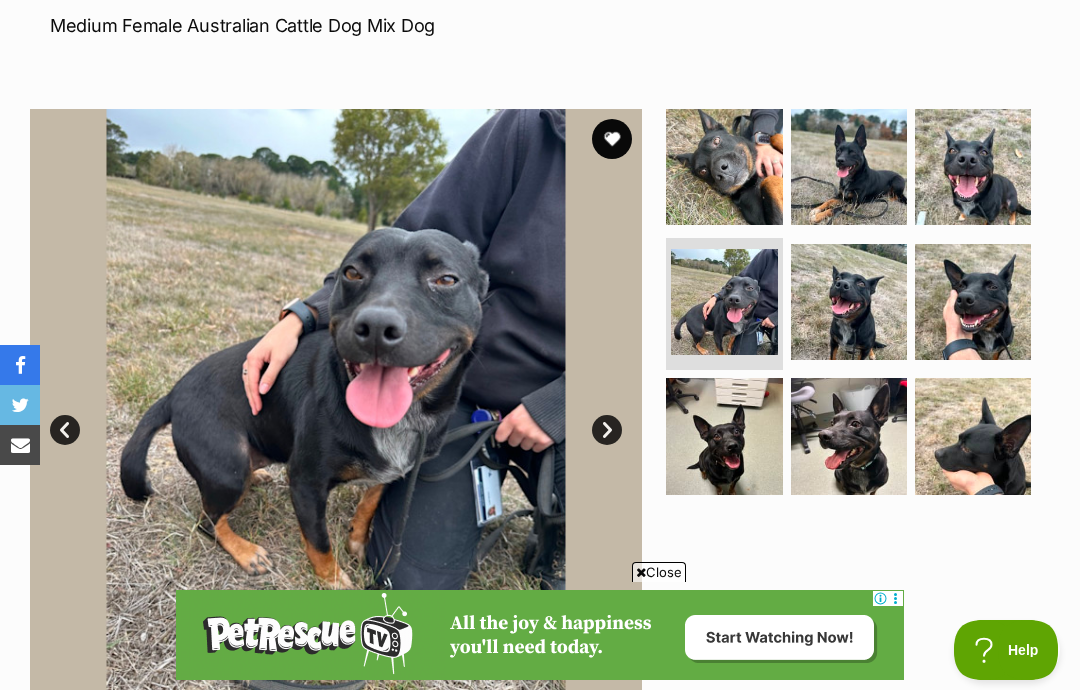 click on "Prev" at bounding box center [65, 430] 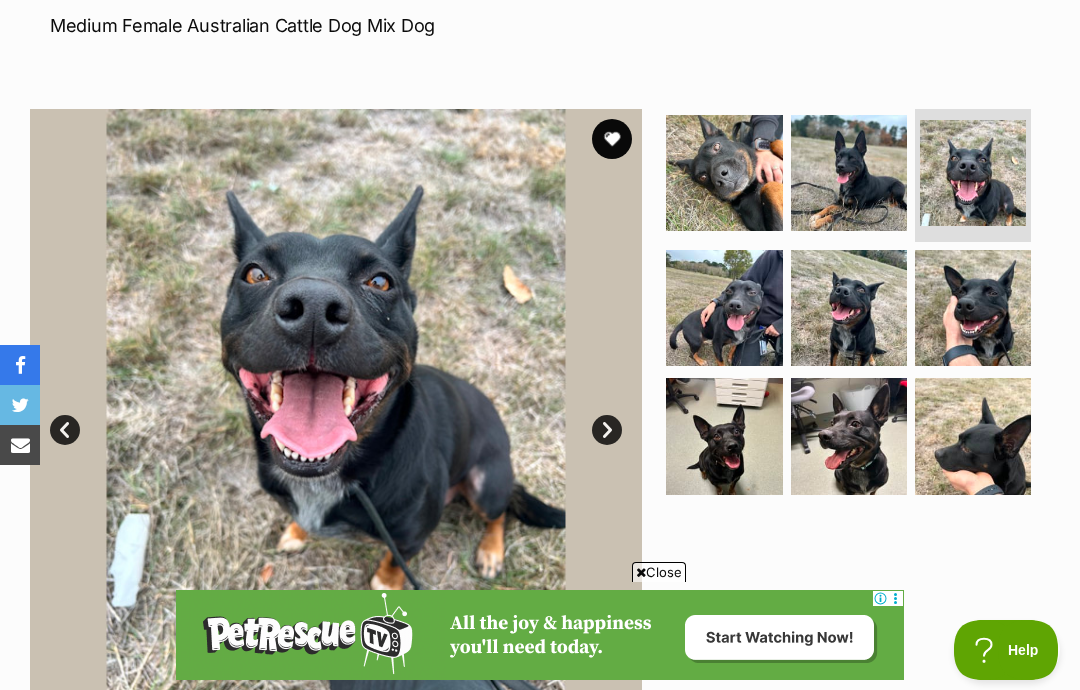 click on "Next" at bounding box center (607, 430) 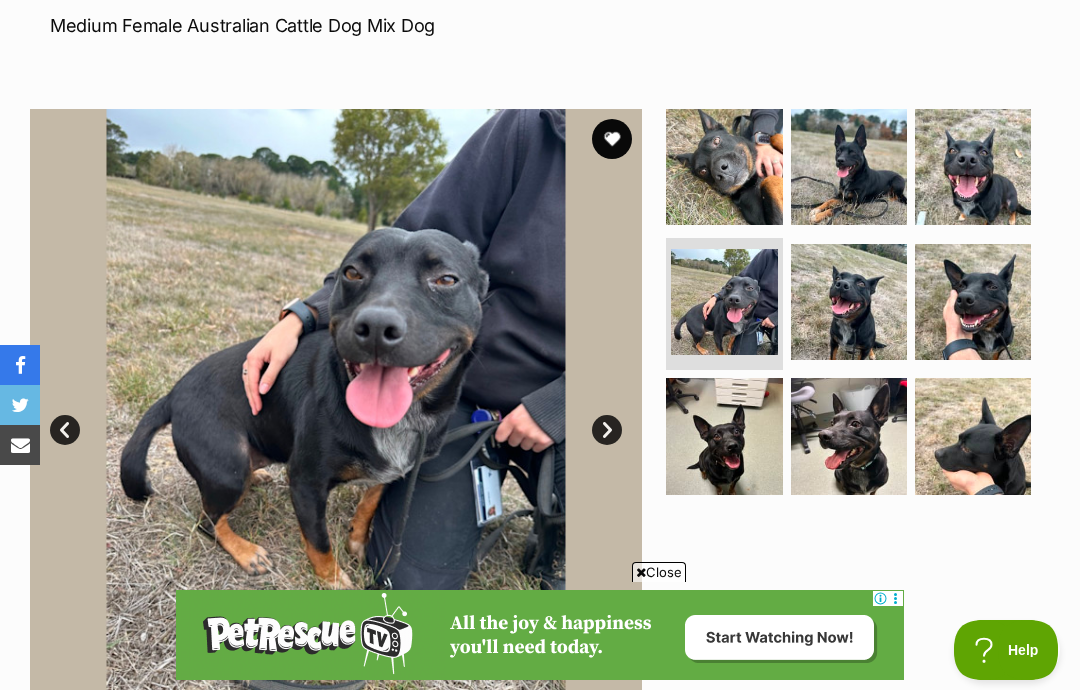 click at bounding box center [336, 415] 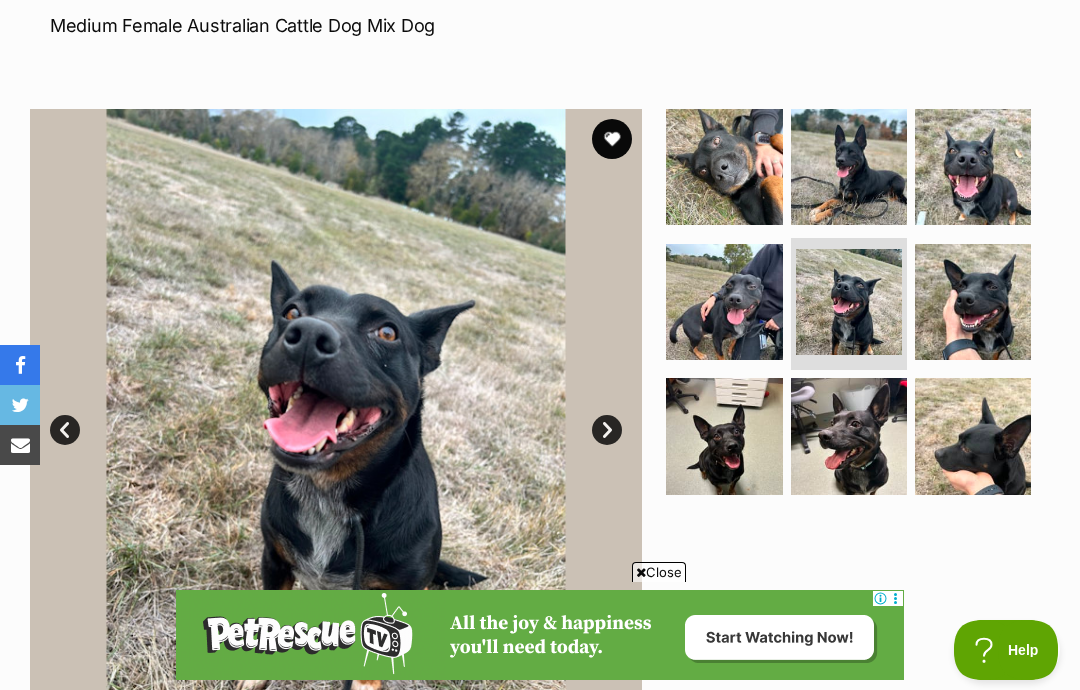 click on "Next" at bounding box center (607, 430) 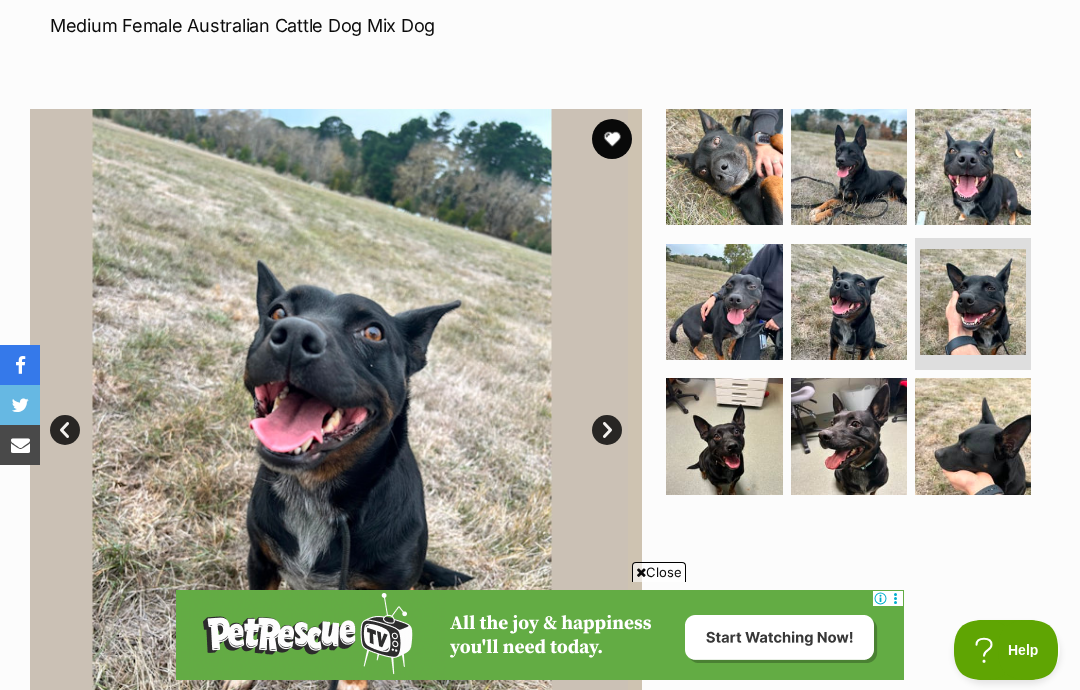 click on "Next" at bounding box center [607, 430] 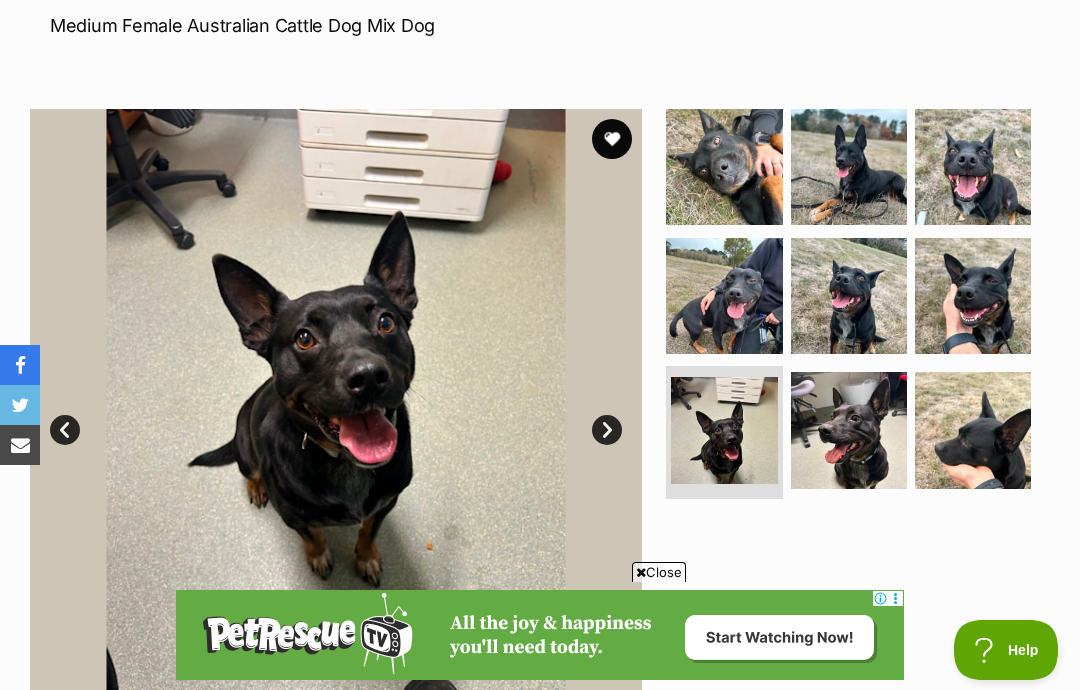 click on "Next" at bounding box center (607, 430) 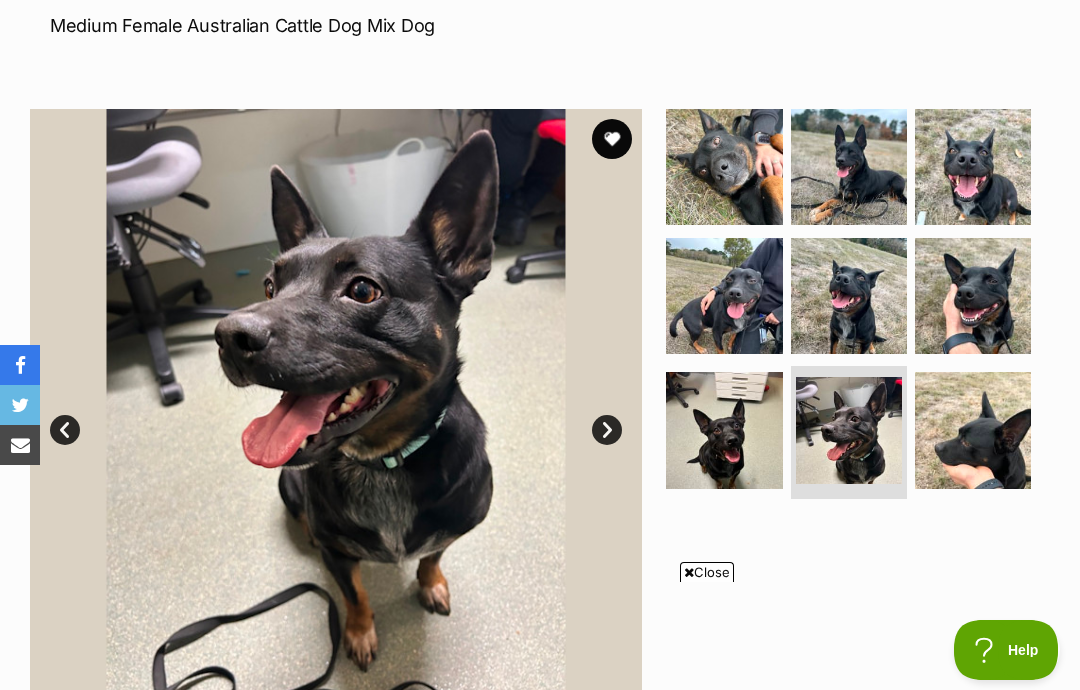 click on "Next" at bounding box center (607, 430) 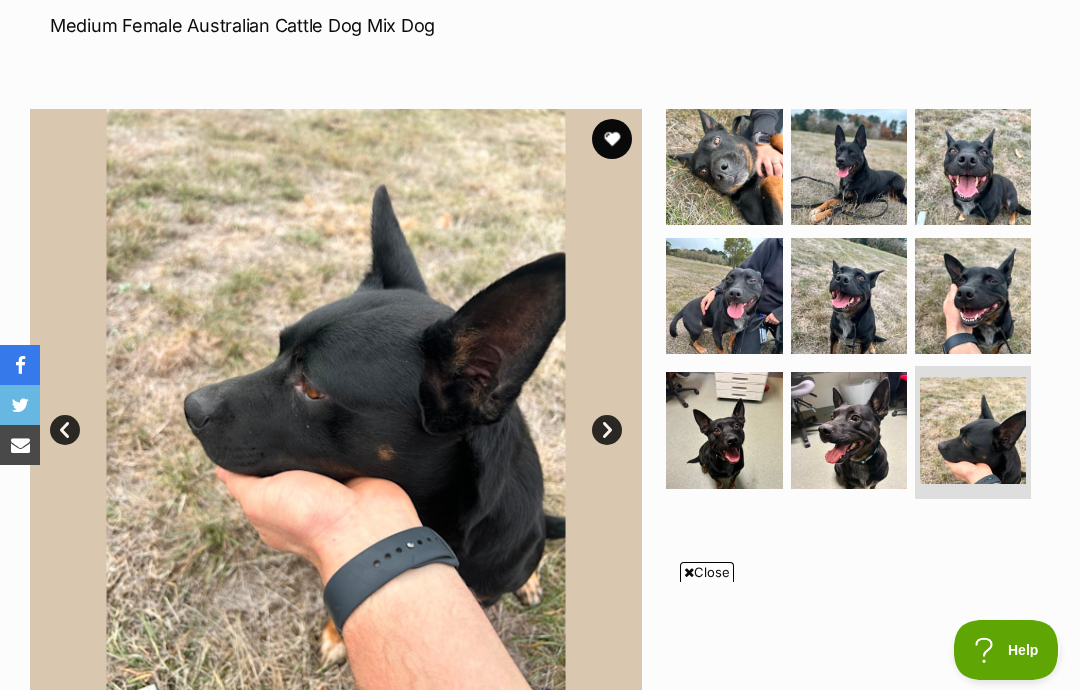 click on "Prev" at bounding box center (65, 430) 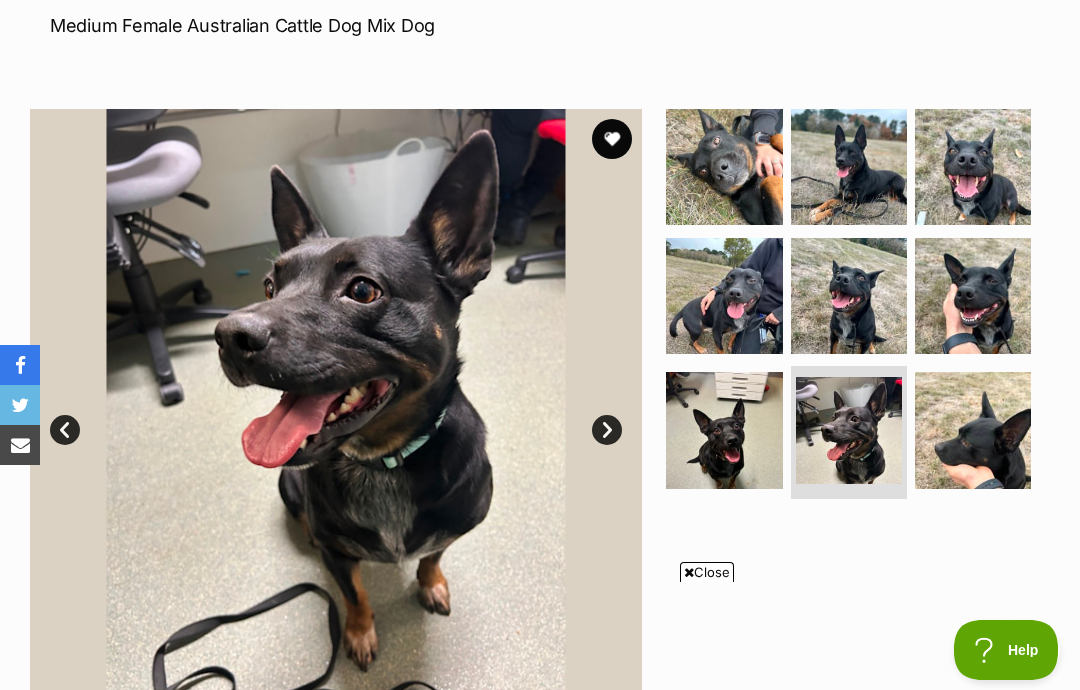 click on "Prev" at bounding box center (65, 430) 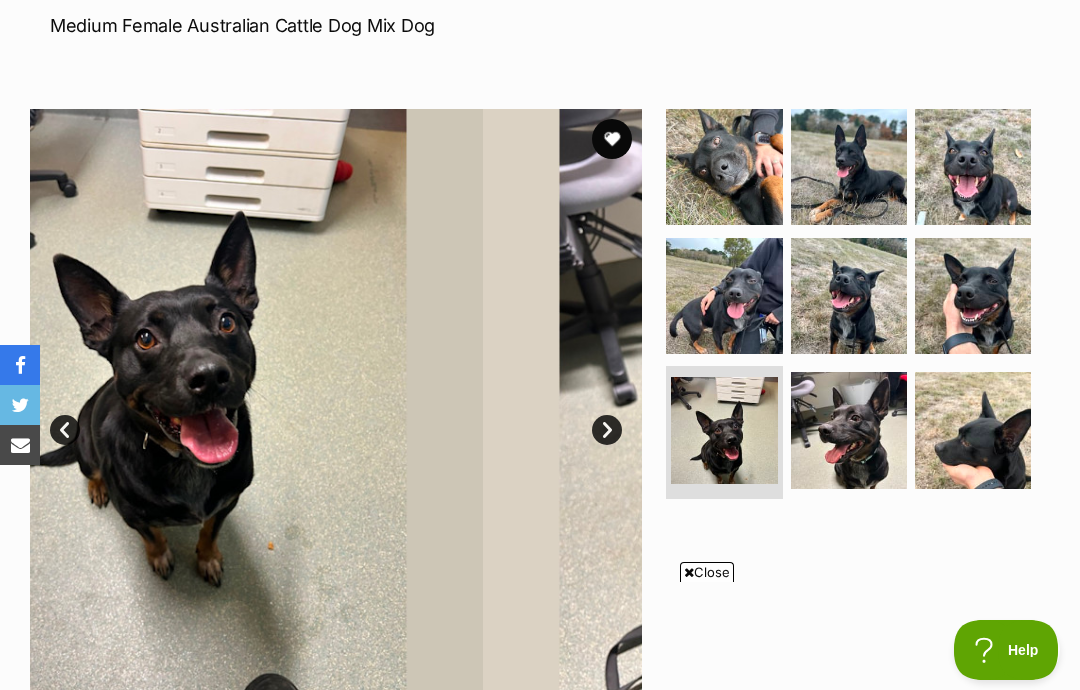 click on "Prev" at bounding box center [65, 430] 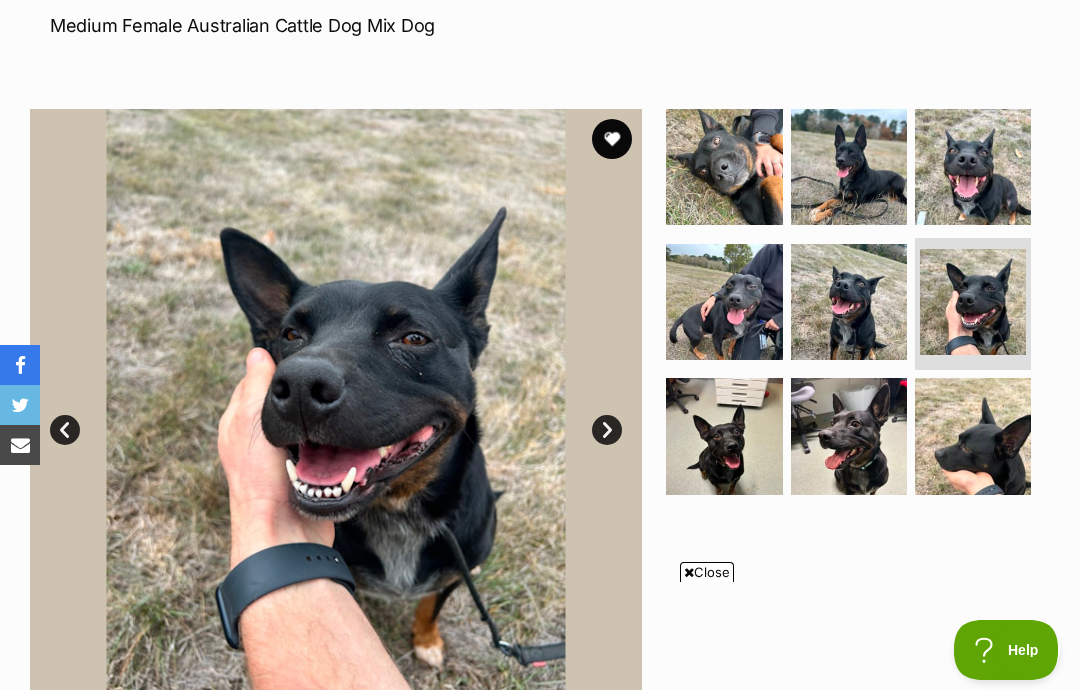 click on "Prev" at bounding box center (65, 430) 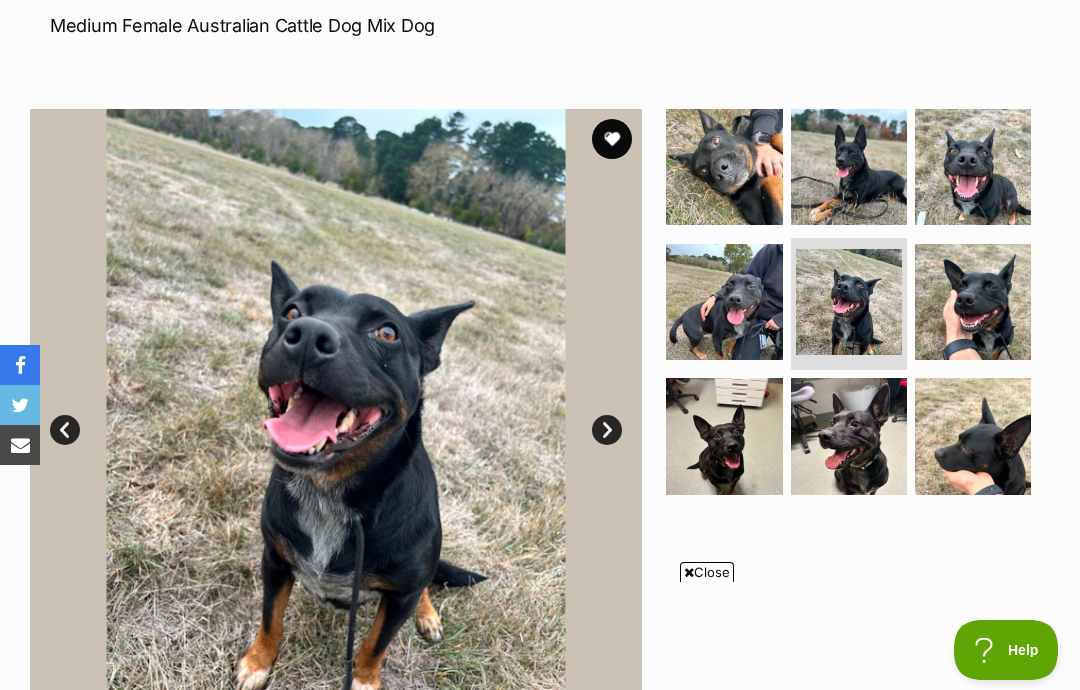 click on "Prev" at bounding box center (65, 430) 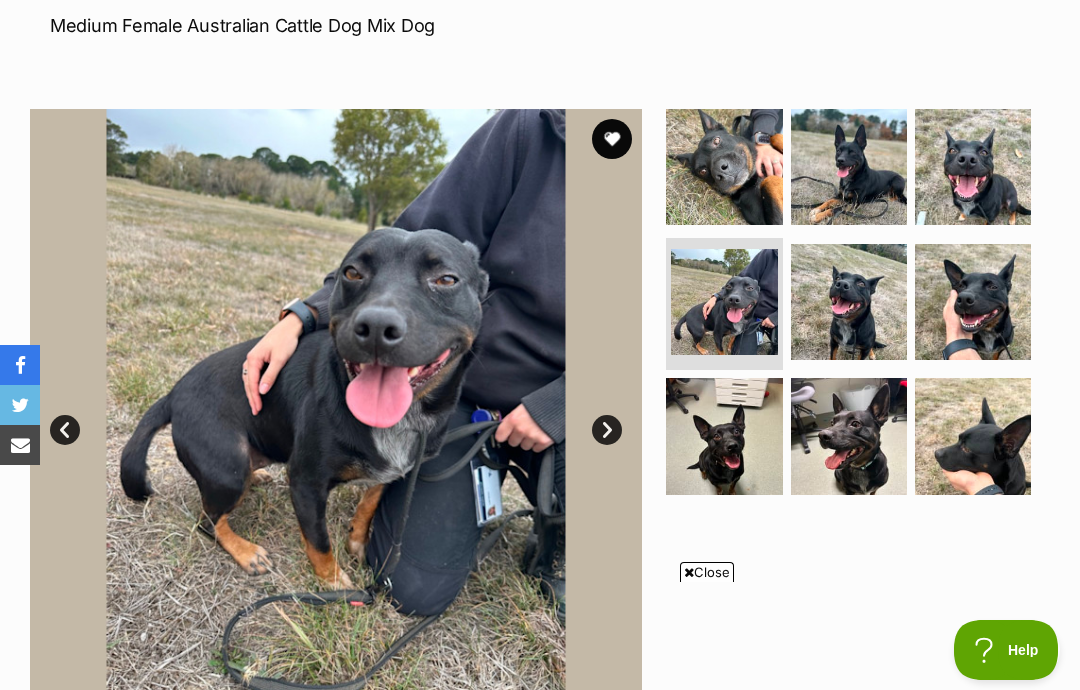 click on "Prev" at bounding box center [65, 430] 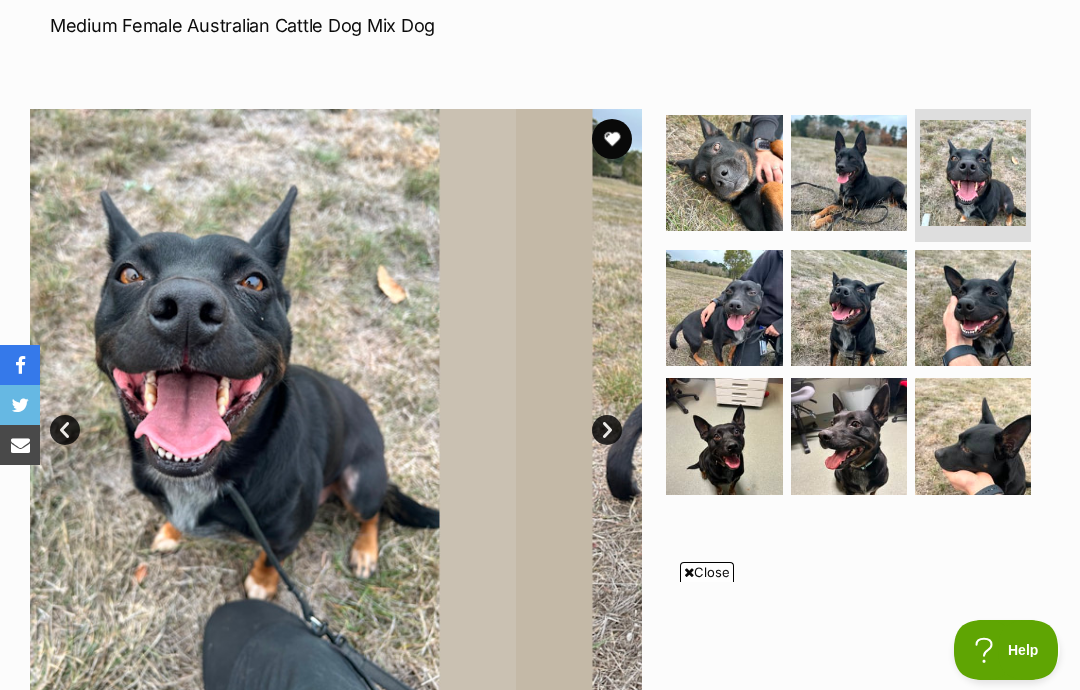 click on "Prev" at bounding box center (65, 430) 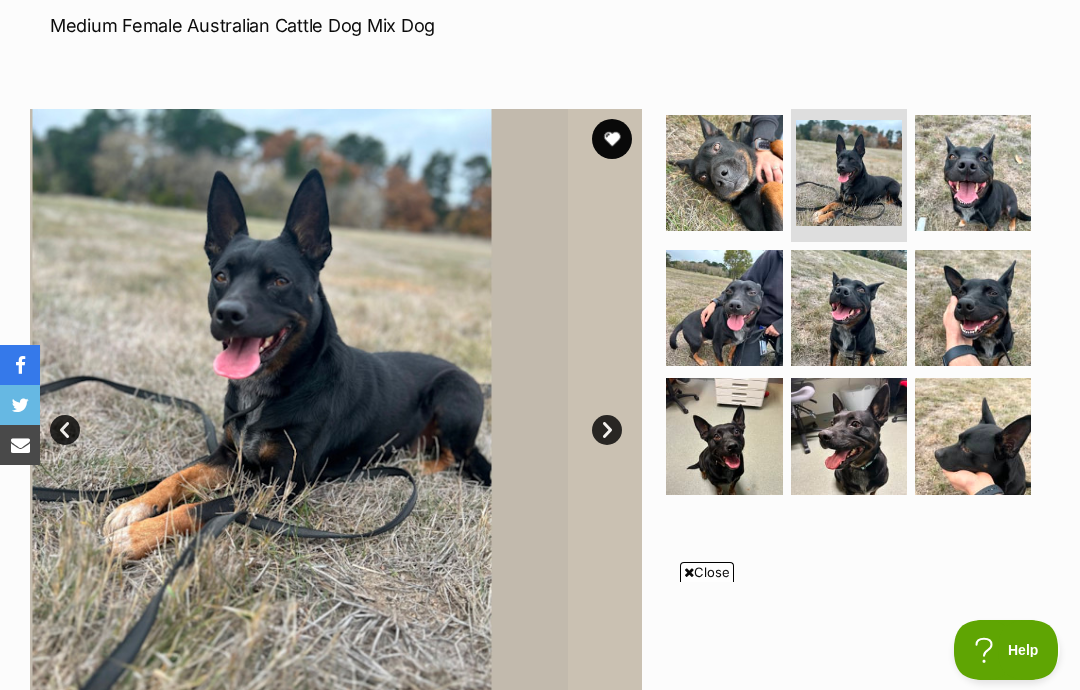 click on "Prev" at bounding box center (65, 430) 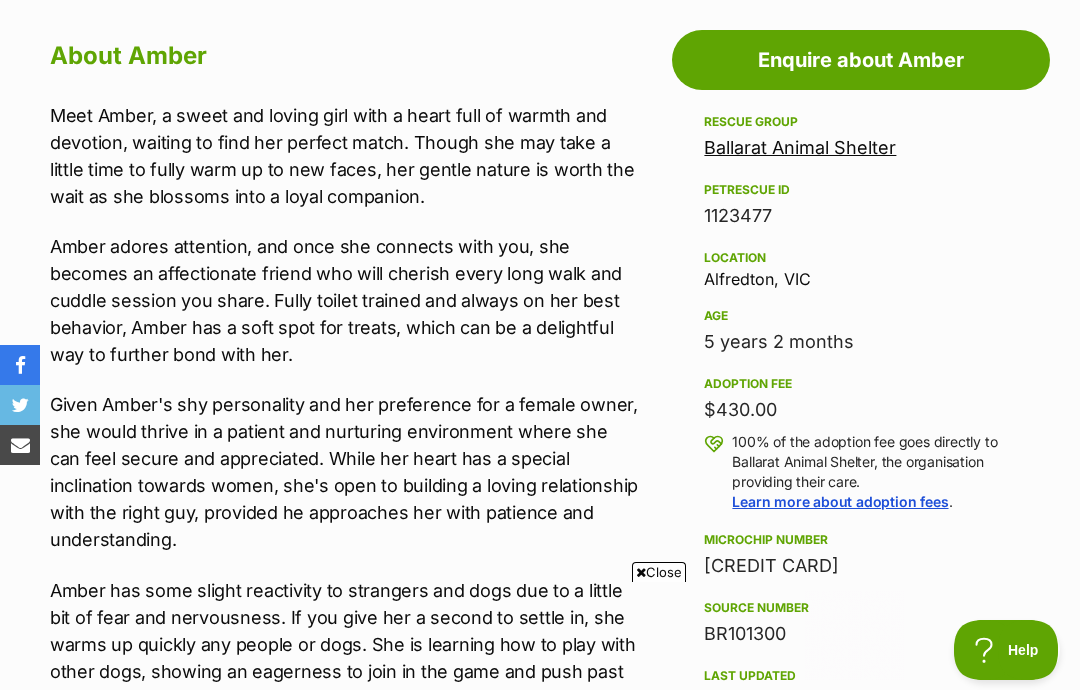 scroll, scrollTop: 1072, scrollLeft: 0, axis: vertical 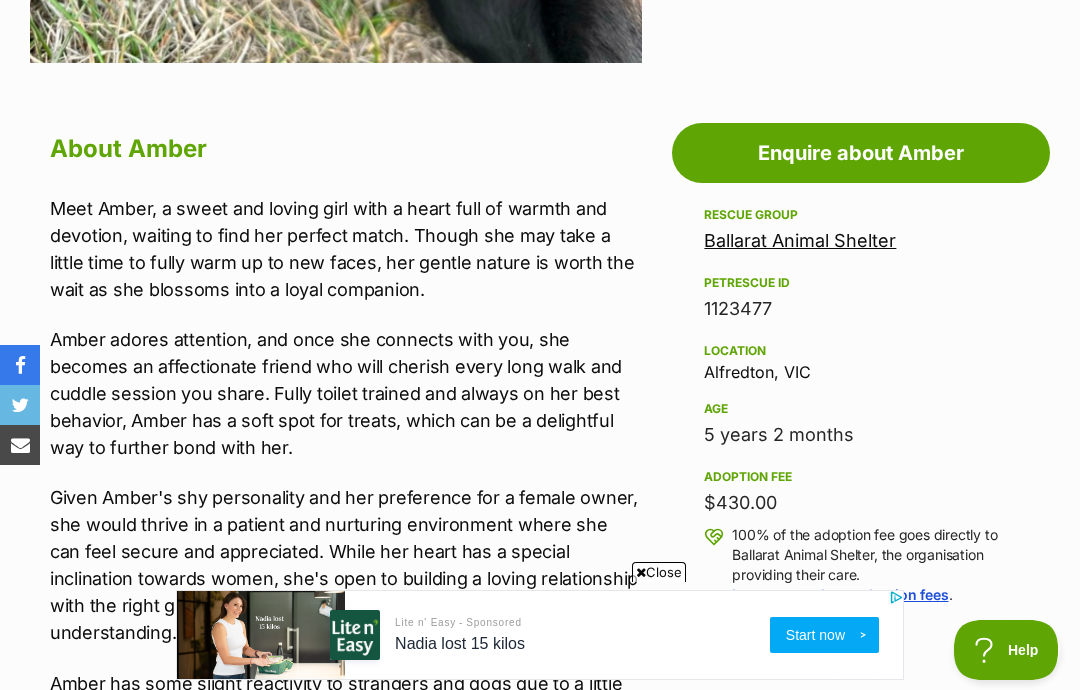 click on "Ballarat Animal Shelter" at bounding box center (800, 240) 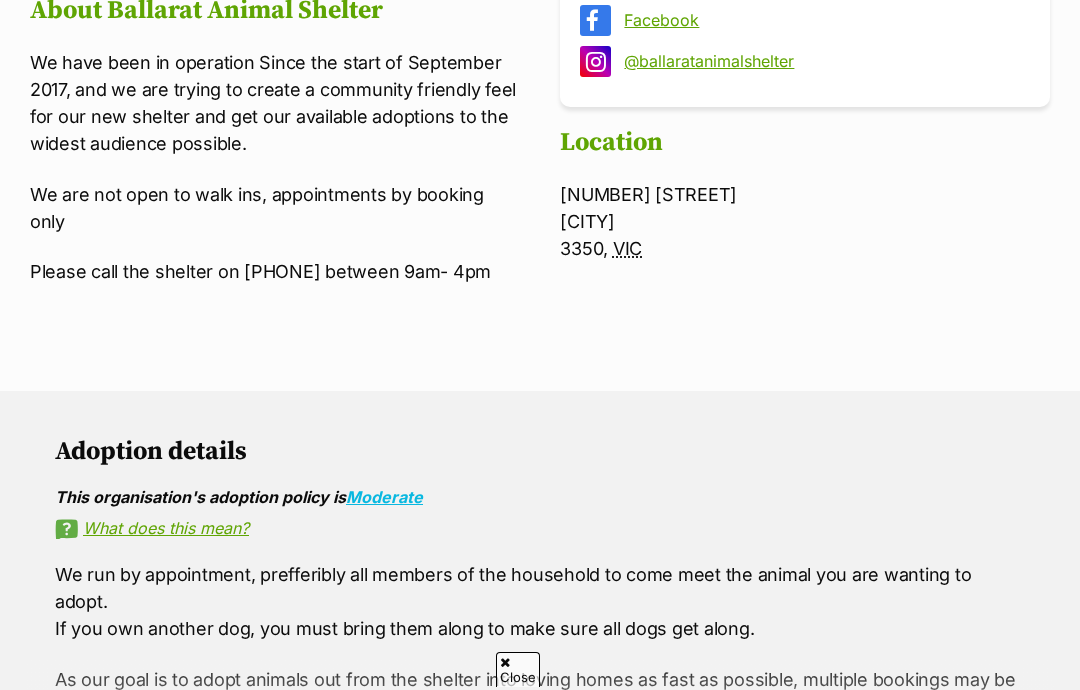 scroll, scrollTop: 0, scrollLeft: 0, axis: both 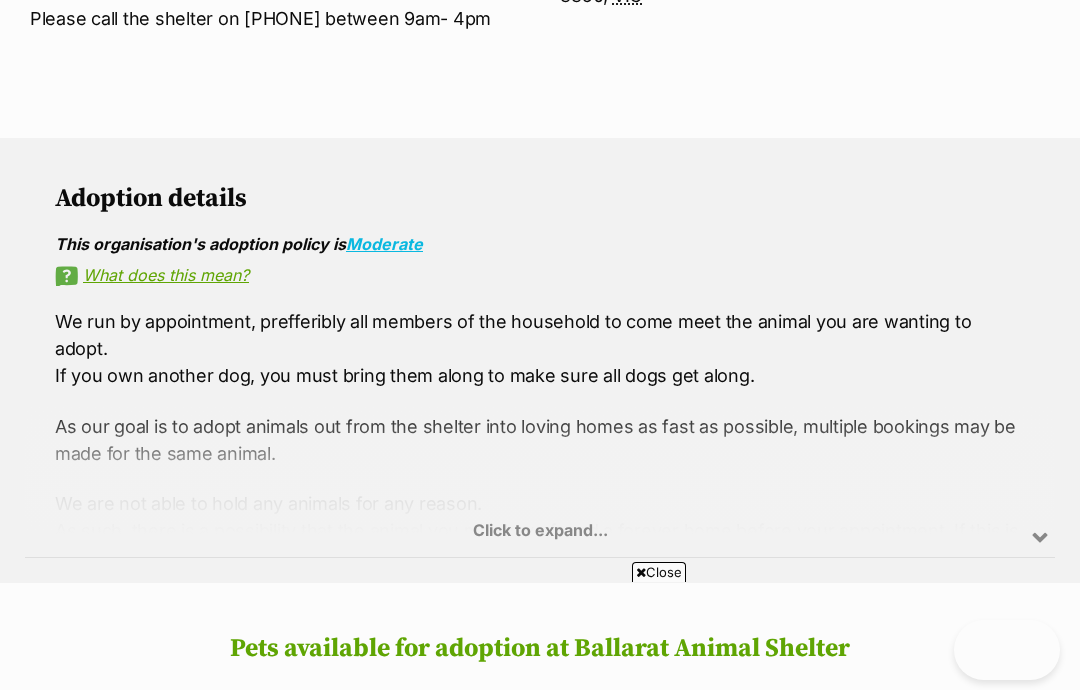 click on "Click to expand..." at bounding box center [540, 479] 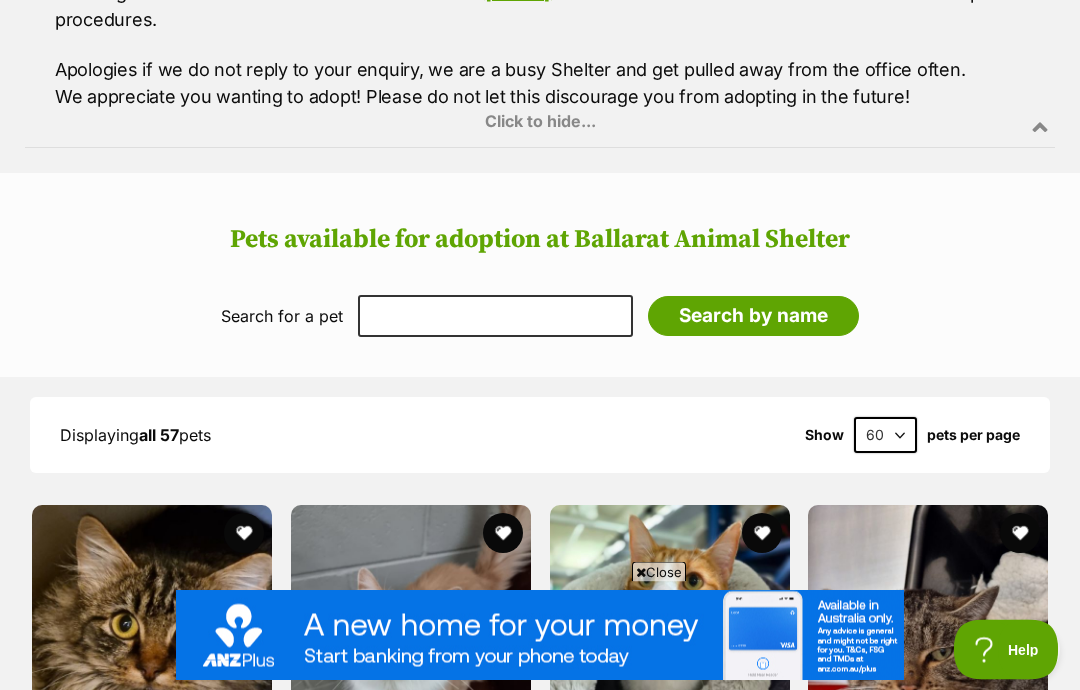 scroll, scrollTop: 1932, scrollLeft: 0, axis: vertical 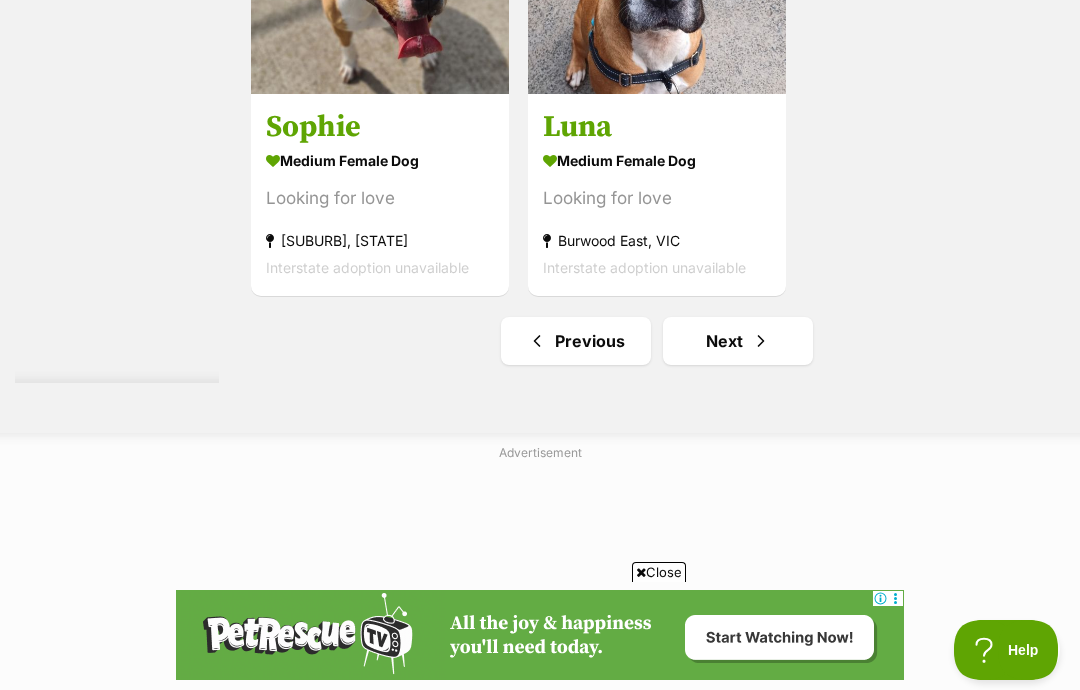 click at bounding box center [761, 341] 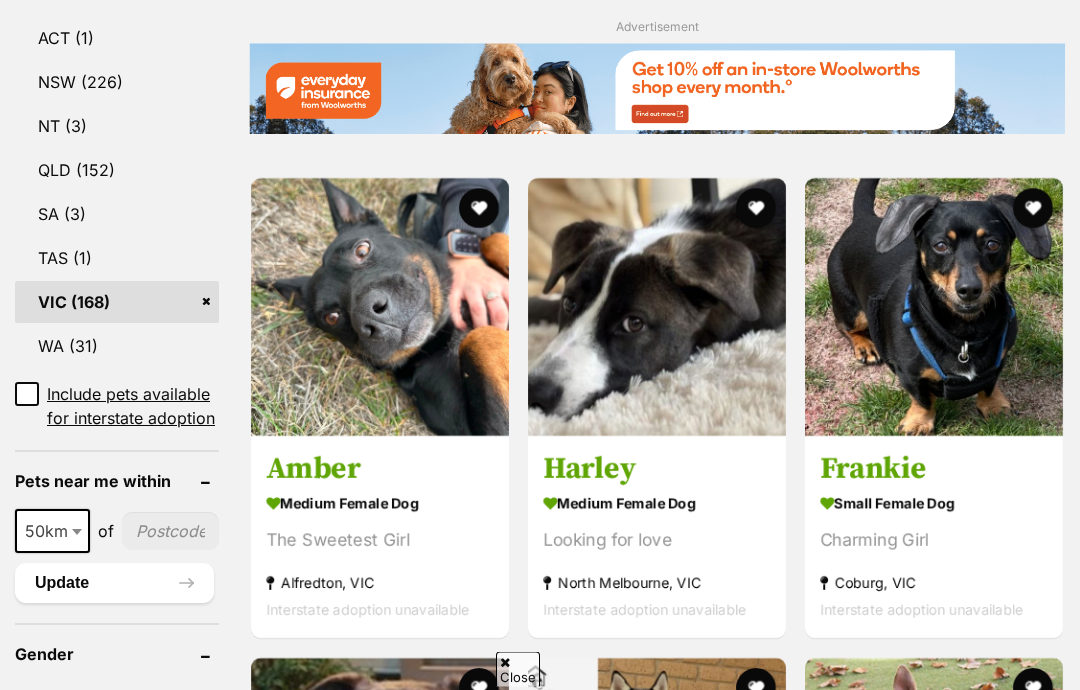 scroll, scrollTop: 0, scrollLeft: 0, axis: both 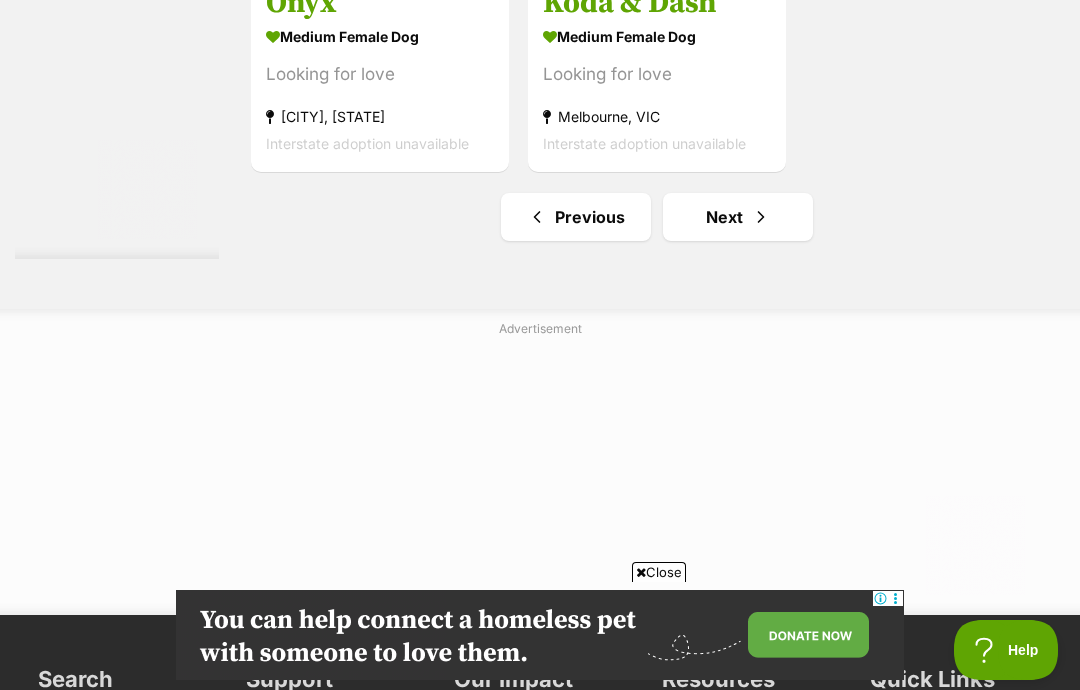 click on "Next" at bounding box center [738, 217] 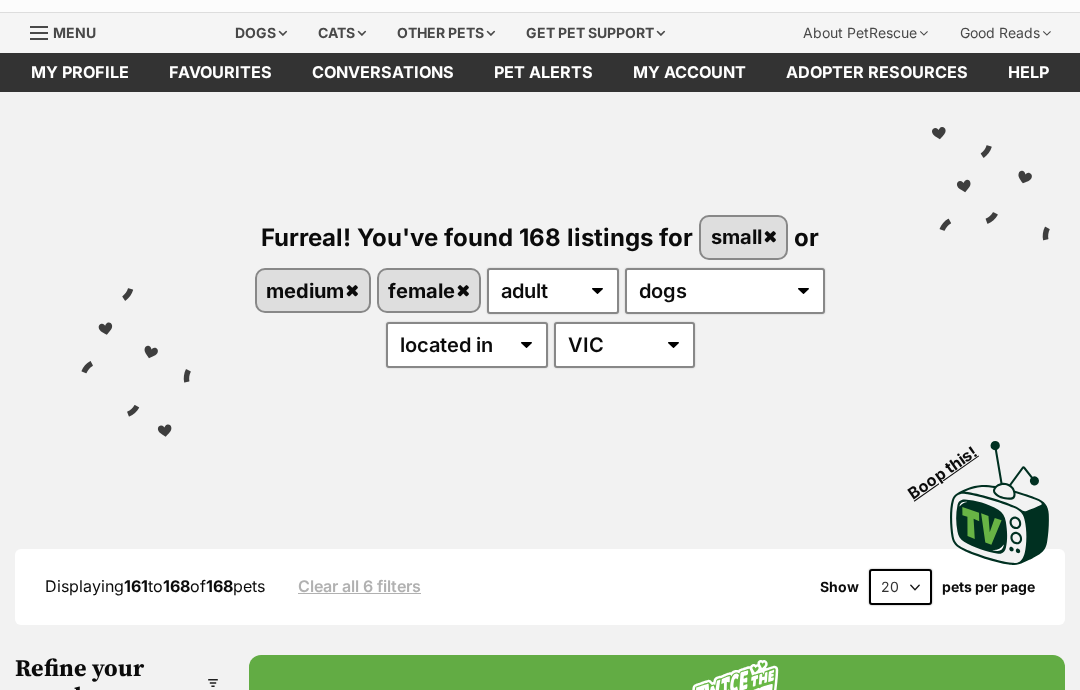 scroll, scrollTop: 66, scrollLeft: 0, axis: vertical 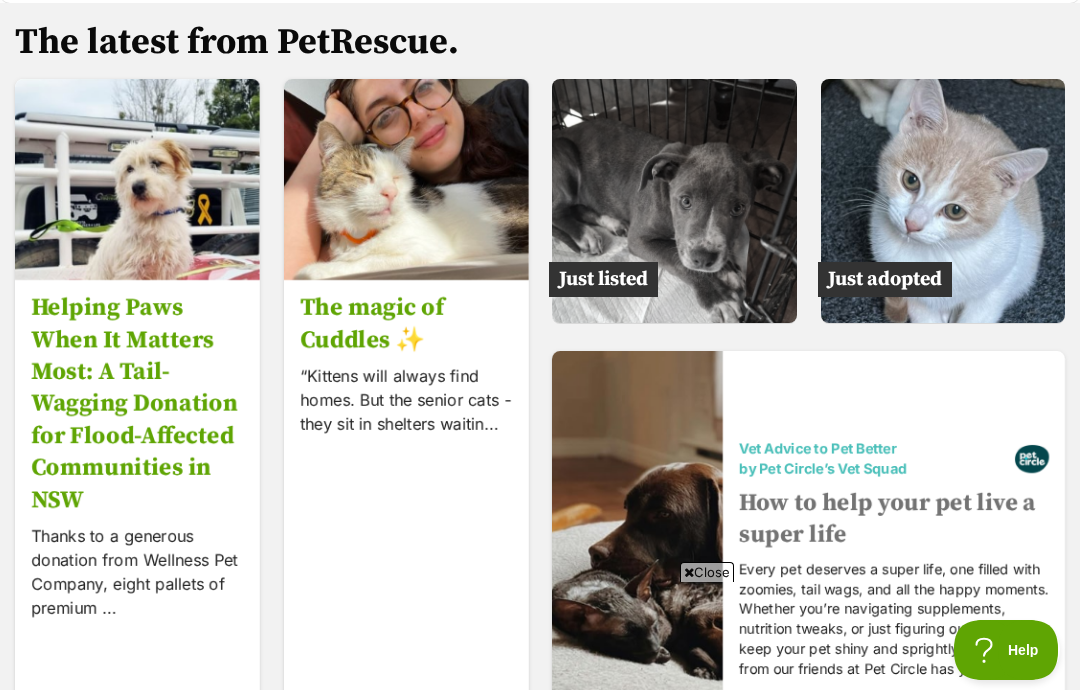 click at bounding box center [674, 201] 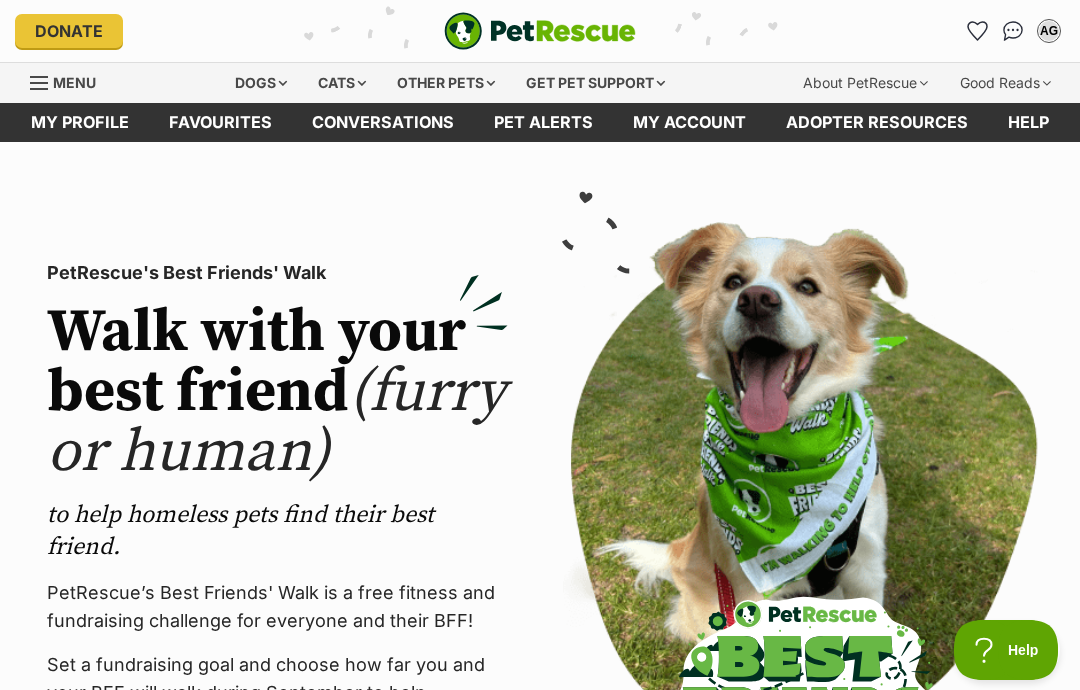scroll, scrollTop: 0, scrollLeft: 0, axis: both 